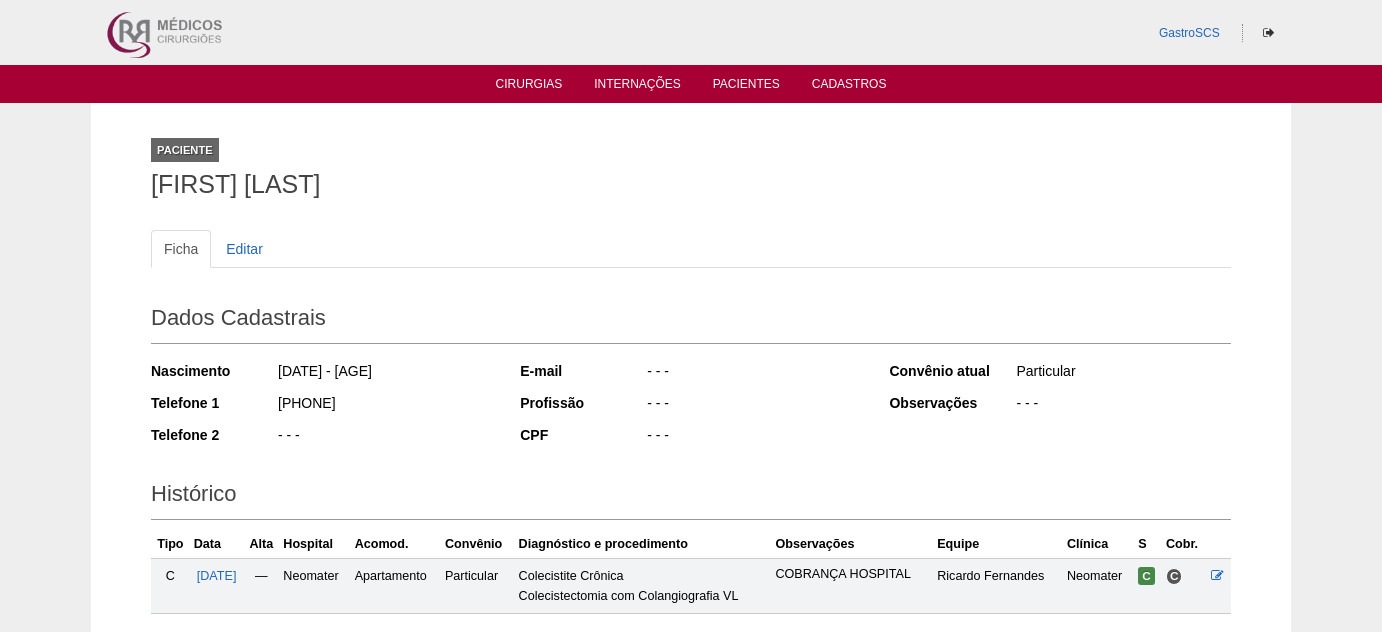 scroll, scrollTop: 0, scrollLeft: 0, axis: both 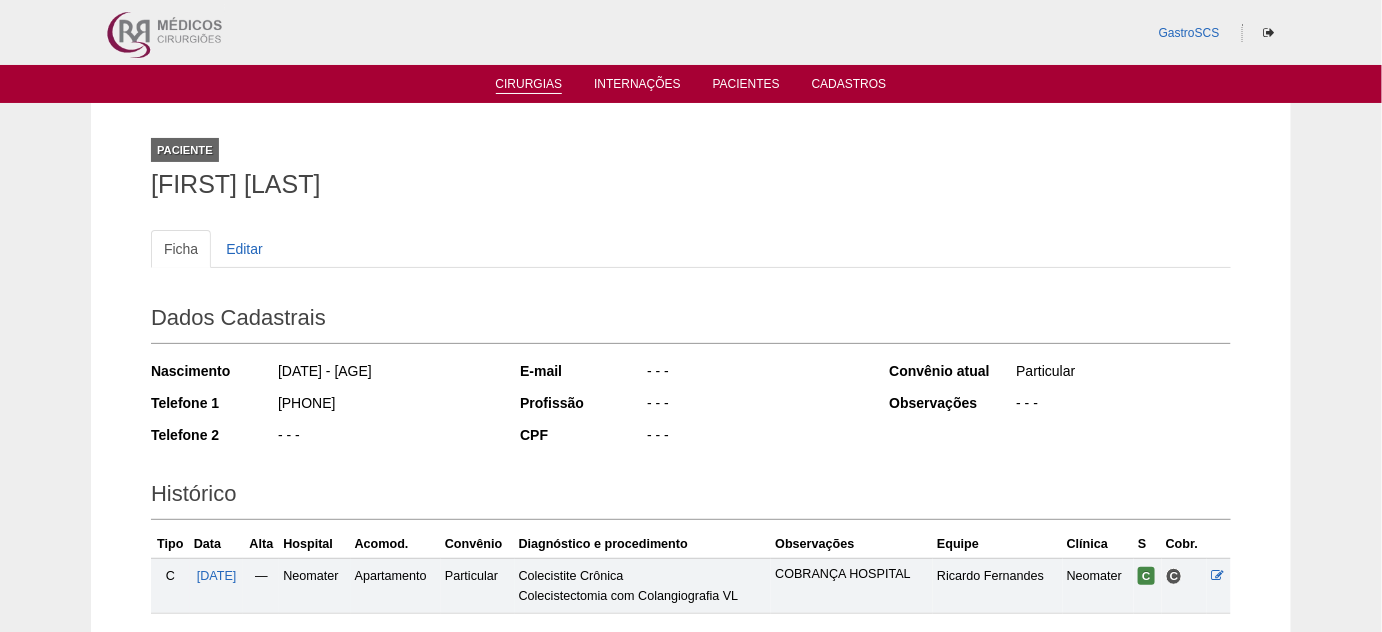 click on "Cirurgias" at bounding box center (529, 85) 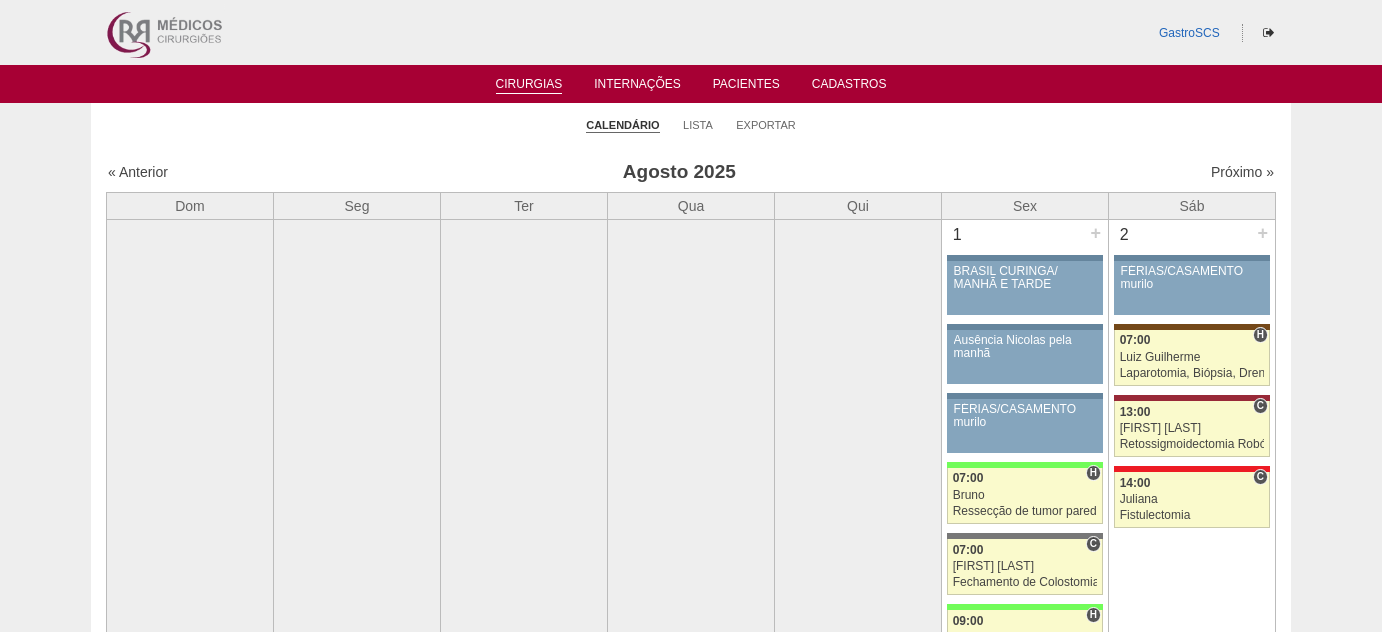 scroll, scrollTop: 0, scrollLeft: 0, axis: both 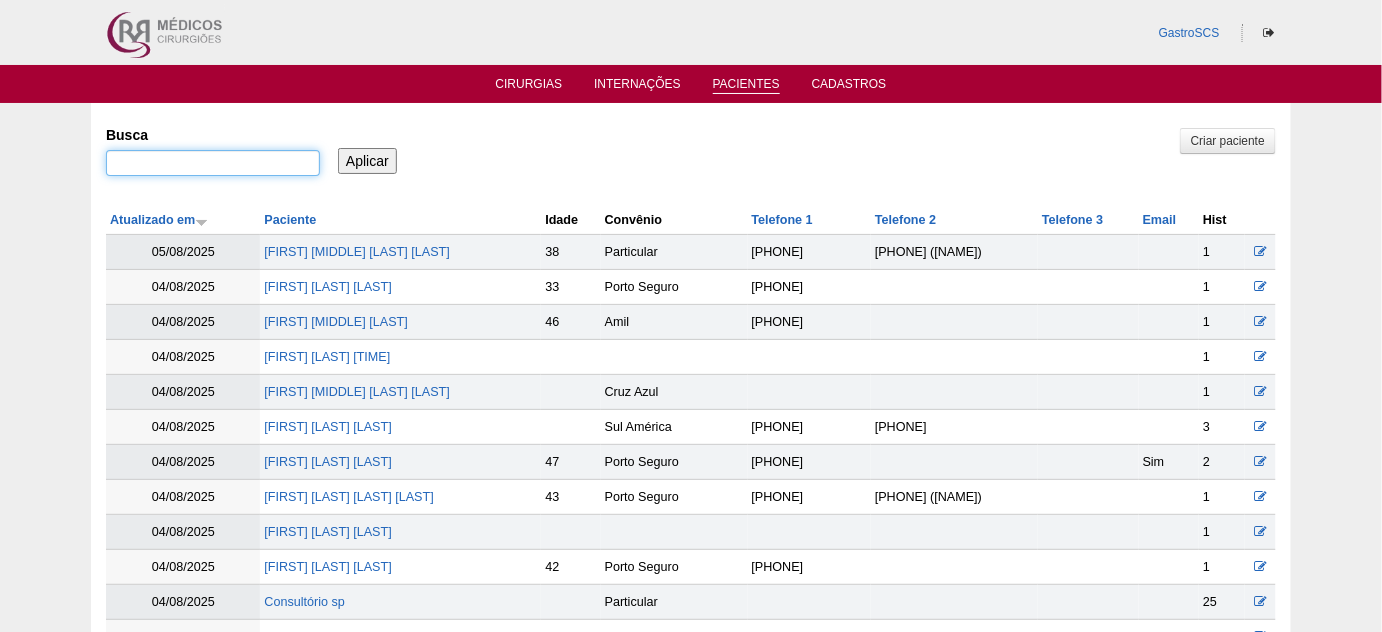 click on "Busca" at bounding box center (213, 163) 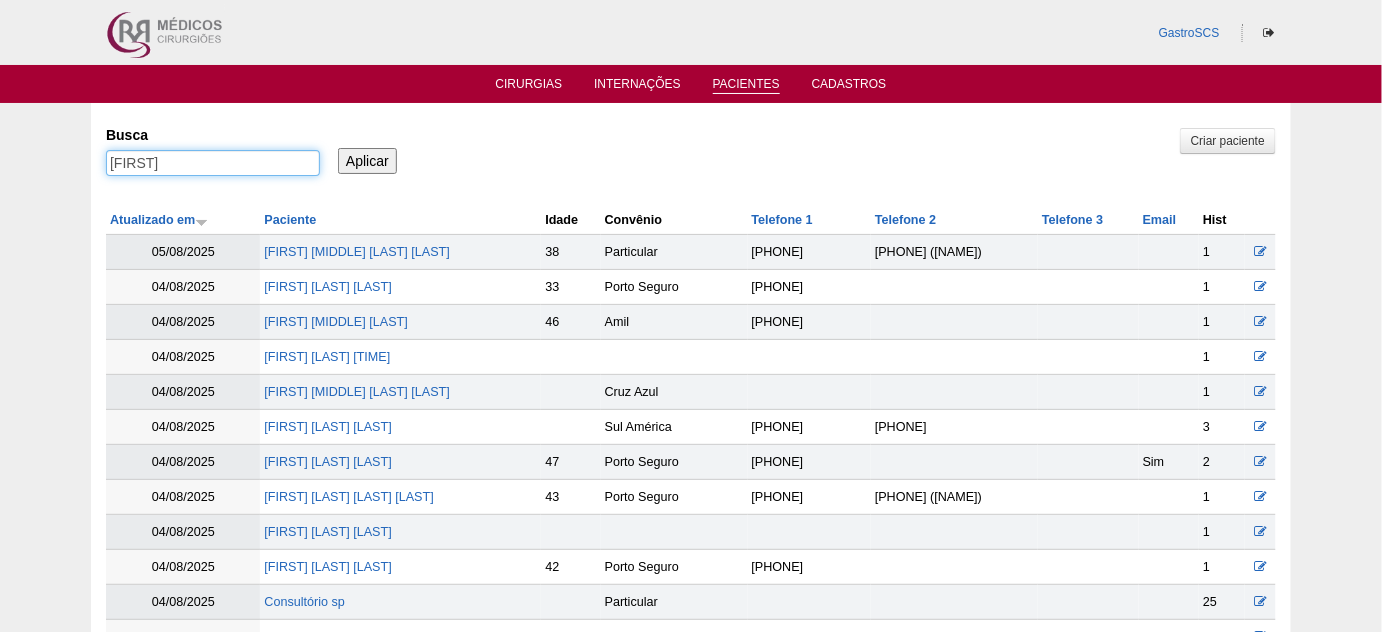 type on "floriza" 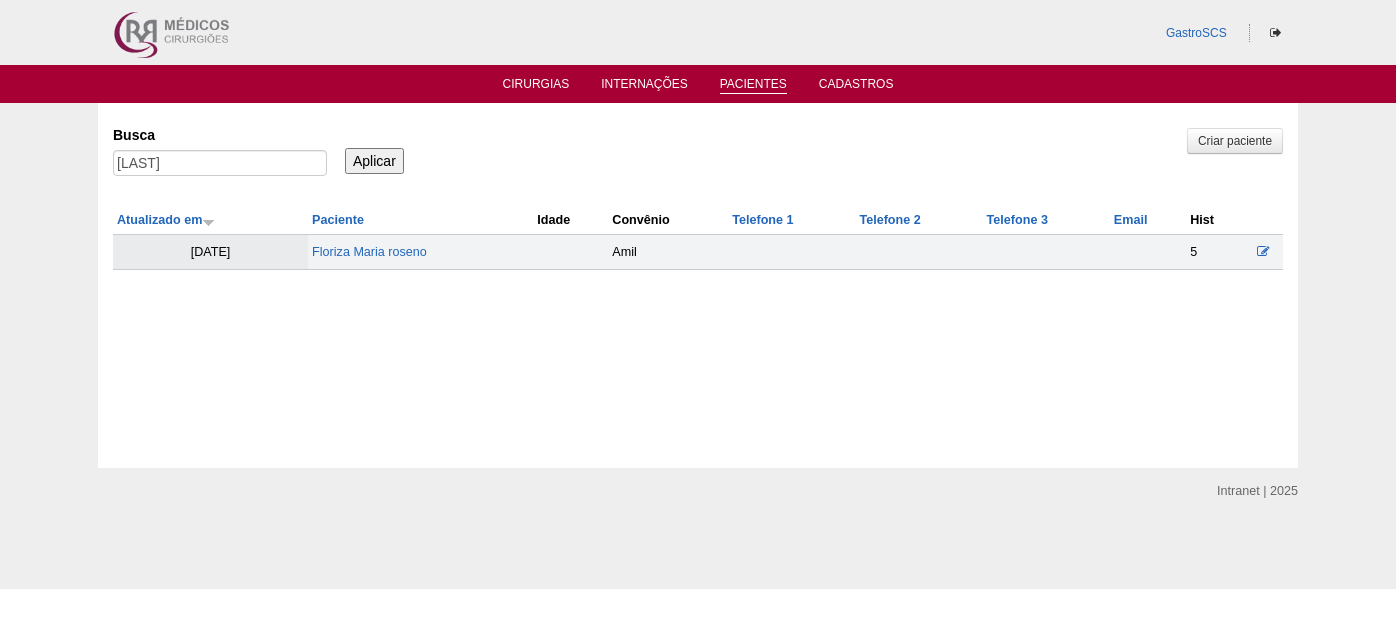 scroll, scrollTop: 0, scrollLeft: 0, axis: both 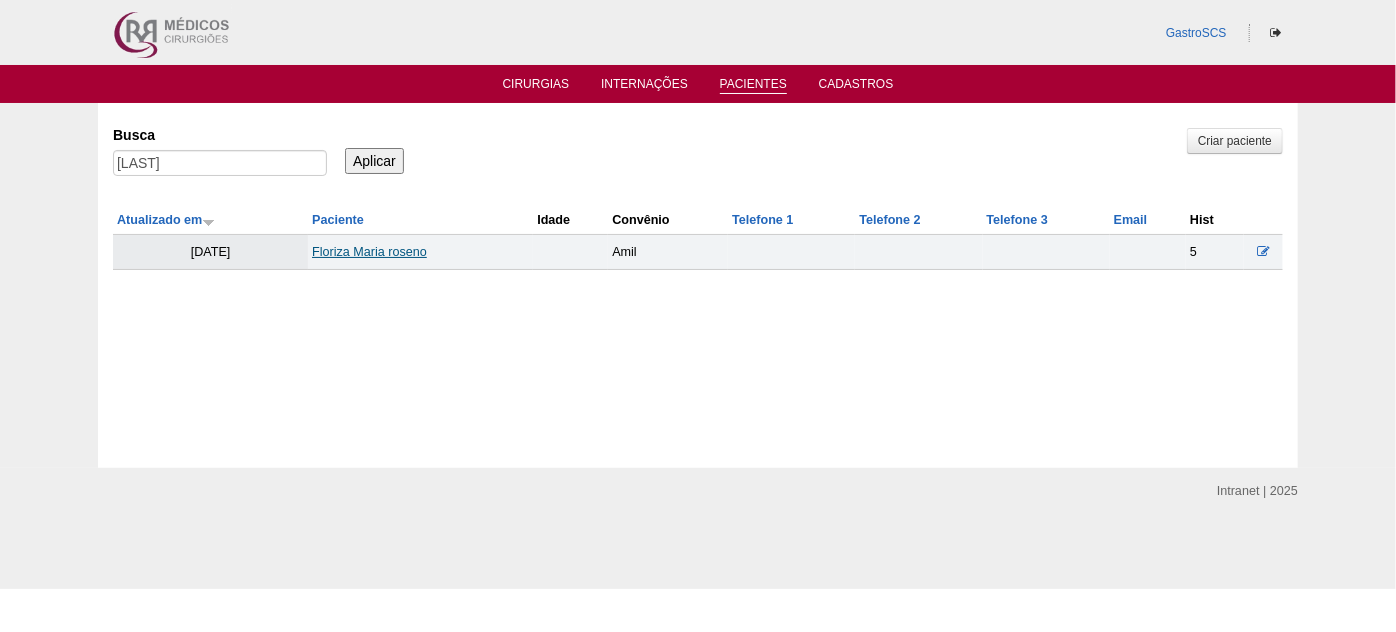 click on "Floriza Maria roseno" at bounding box center [369, 252] 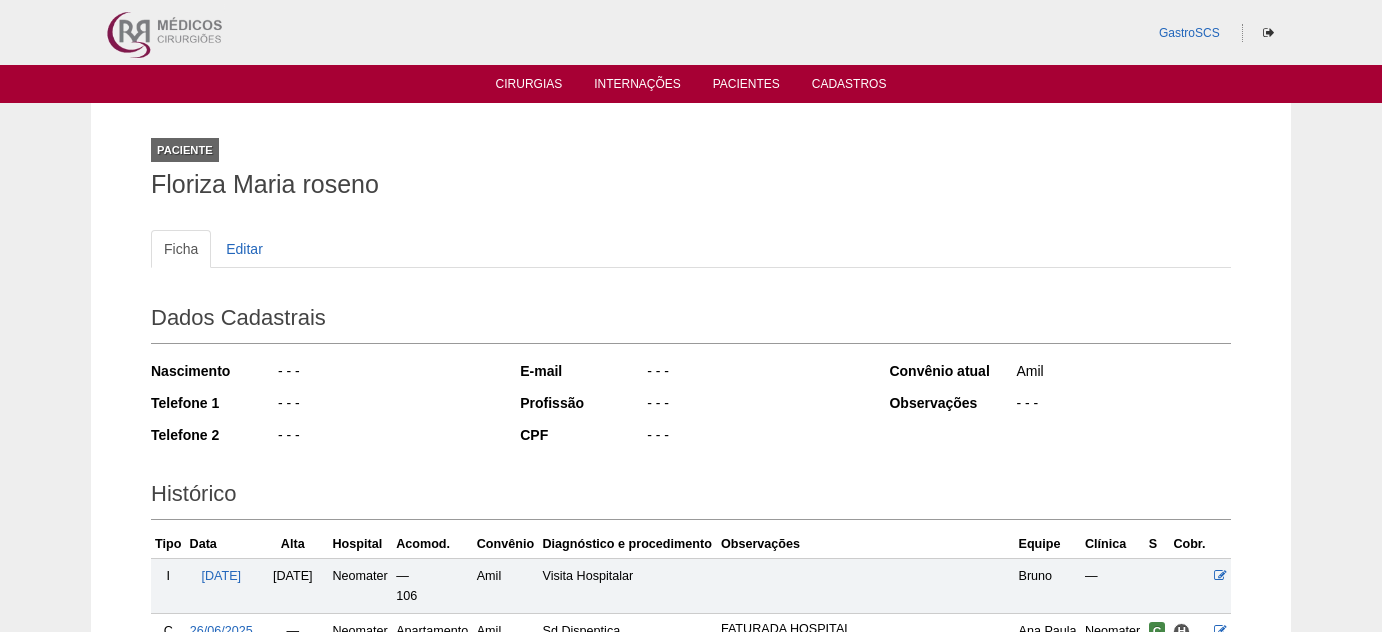 scroll, scrollTop: 363, scrollLeft: 0, axis: vertical 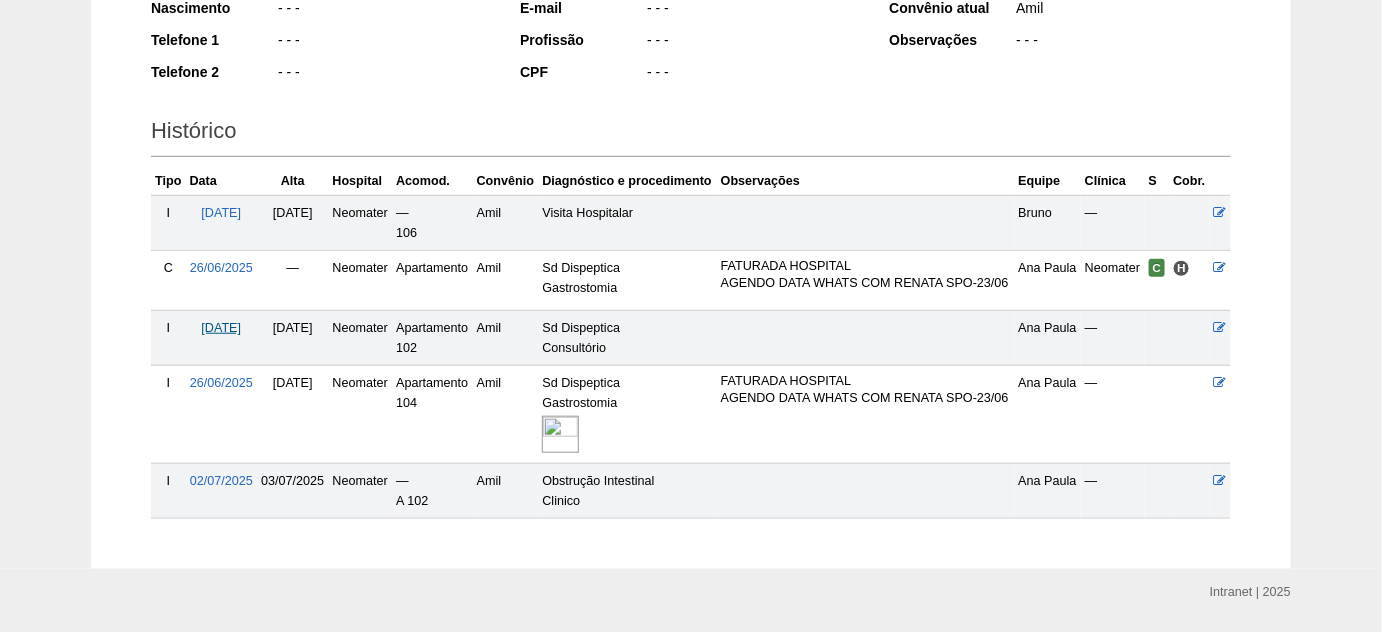 click on "[DATE]" at bounding box center [221, 328] 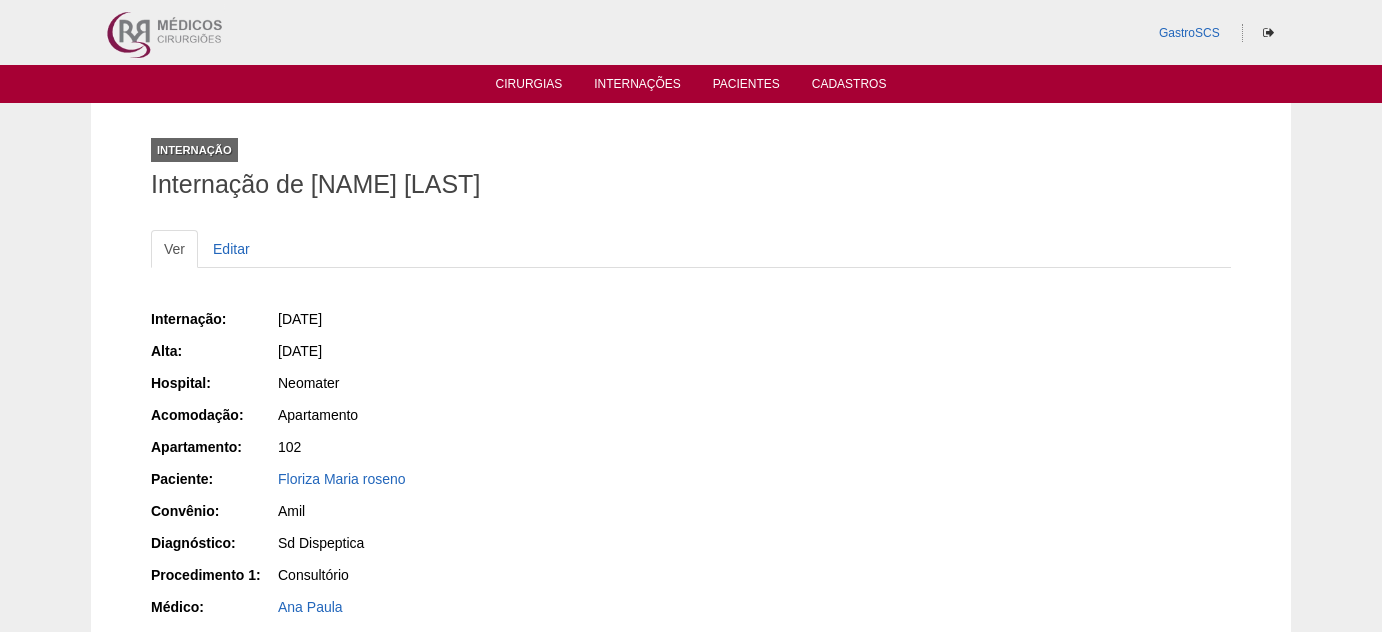 scroll, scrollTop: 0, scrollLeft: 0, axis: both 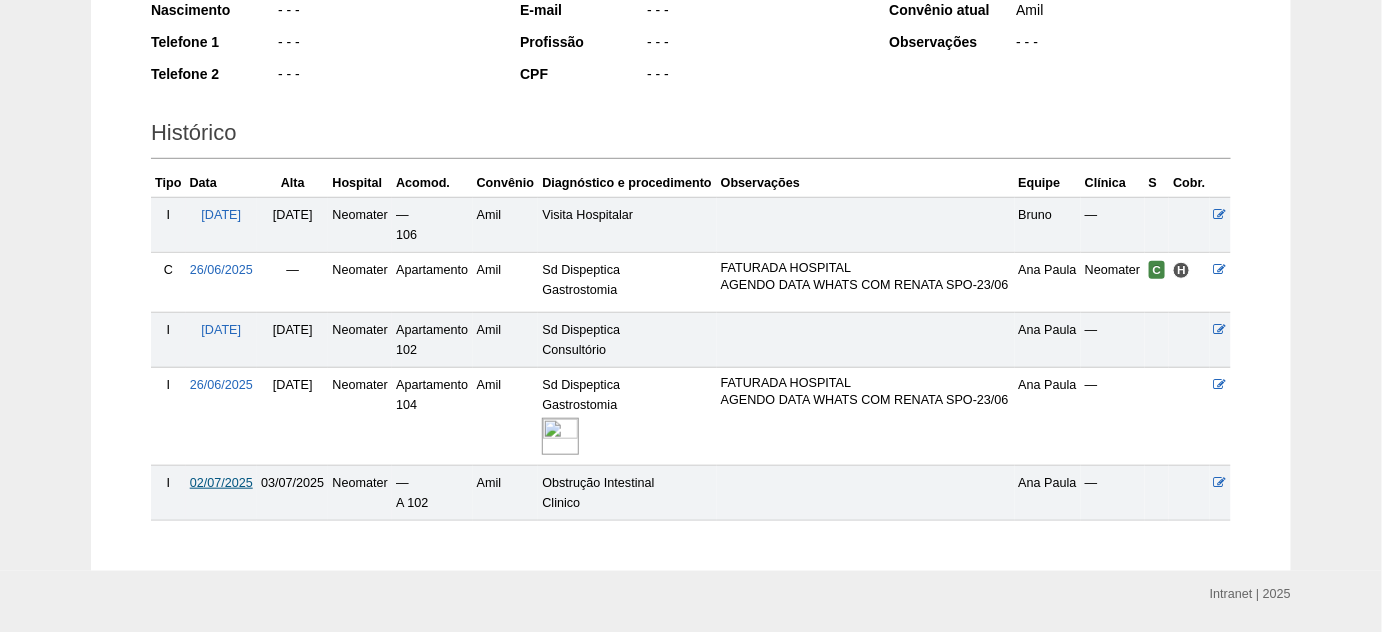 click on "02/07/2025" at bounding box center (221, 483) 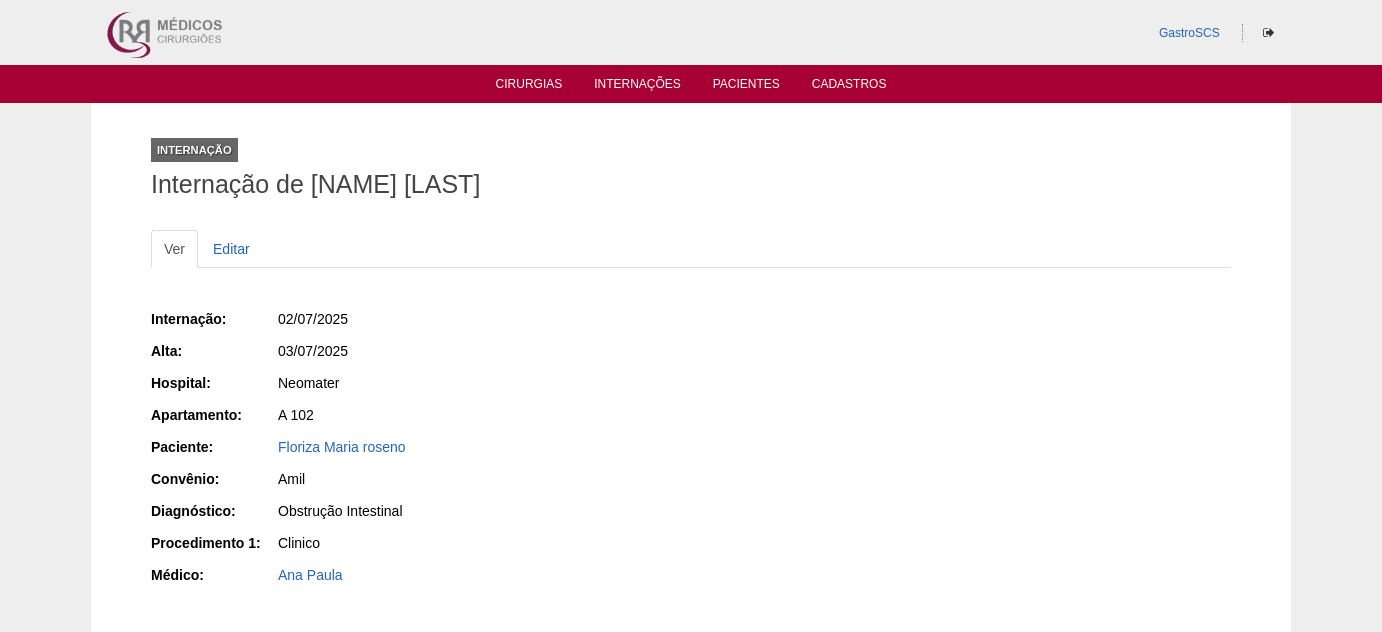 scroll, scrollTop: 0, scrollLeft: 0, axis: both 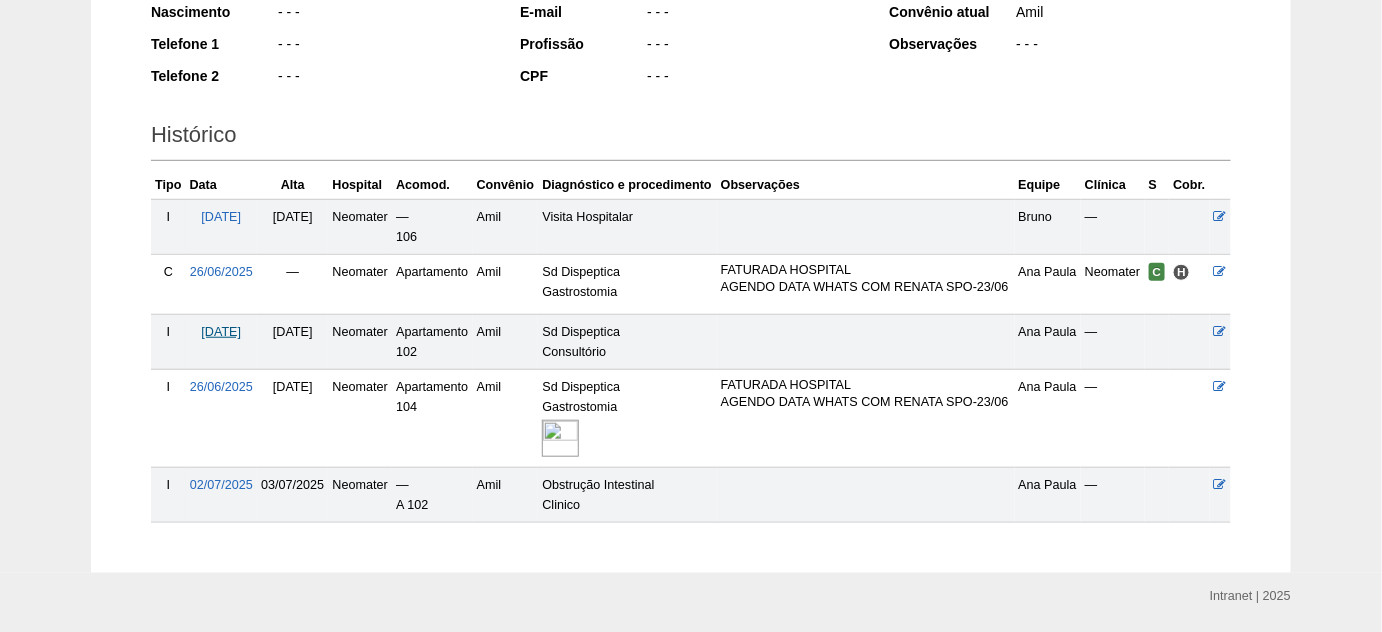 click on "20/06/2025" at bounding box center [221, 332] 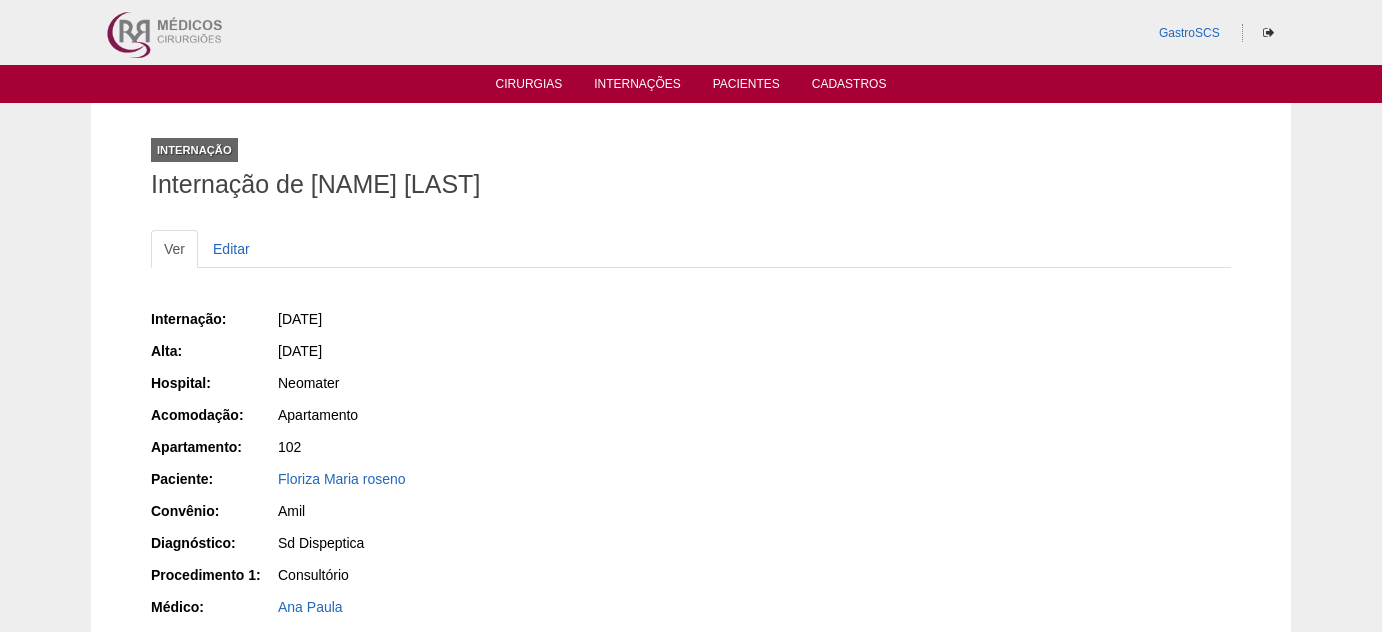 scroll, scrollTop: 0, scrollLeft: 0, axis: both 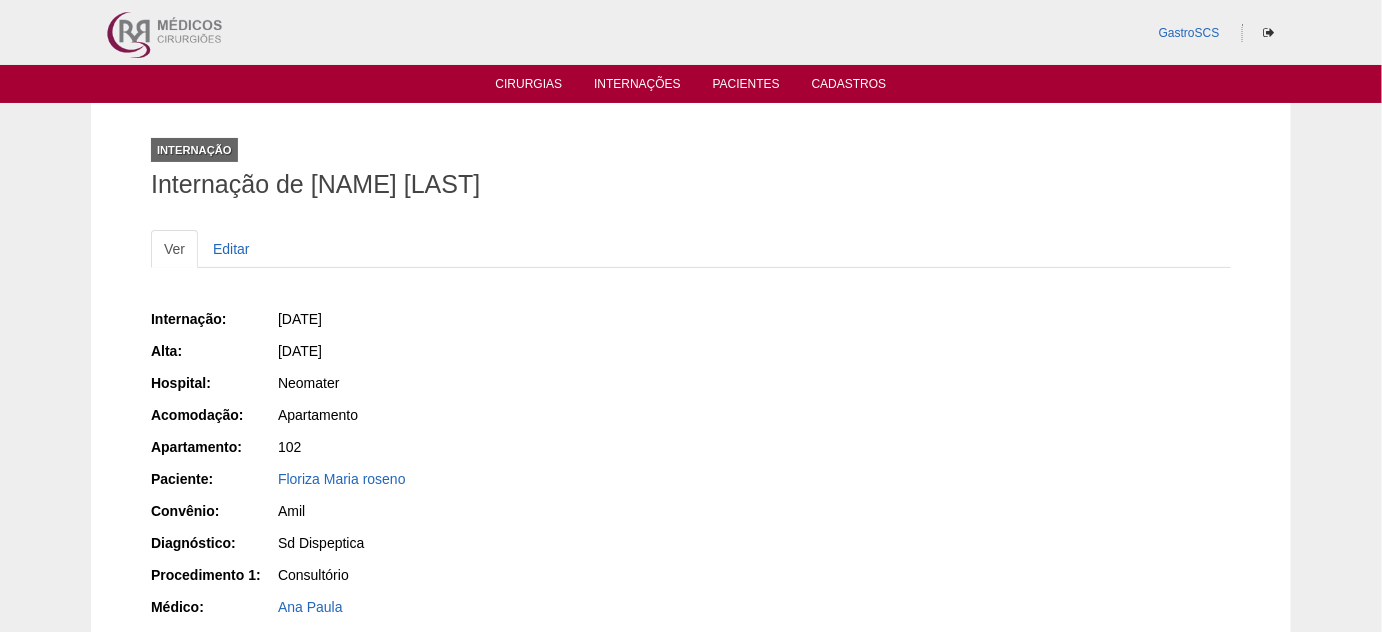 drag, startPoint x: 184, startPoint y: 322, endPoint x: 296, endPoint y: 350, distance: 115.44696 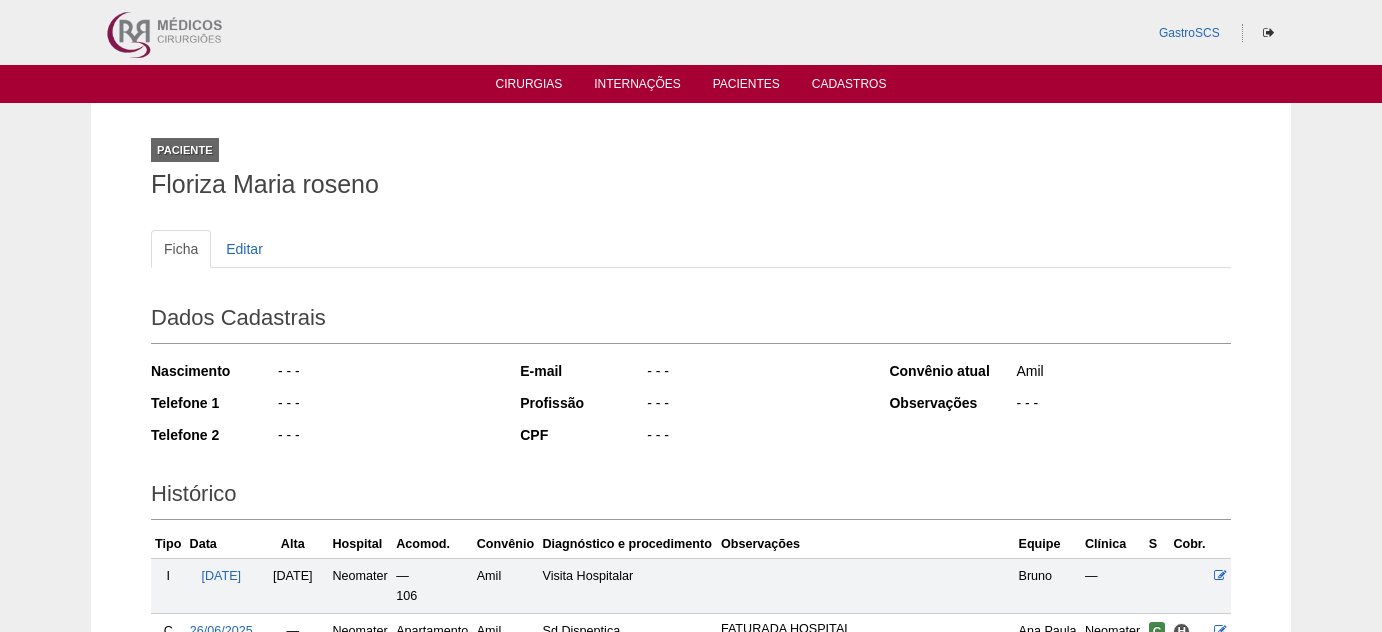 scroll, scrollTop: 359, scrollLeft: 0, axis: vertical 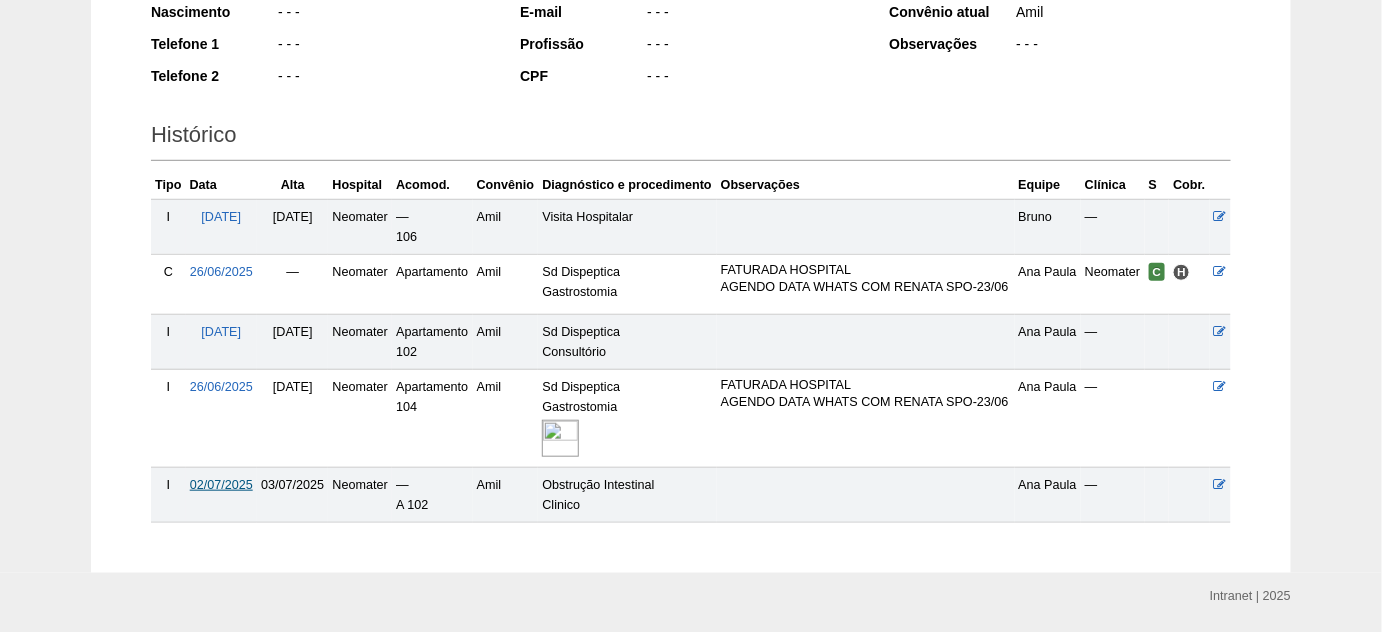 click on "02/07/2025" at bounding box center (221, 485) 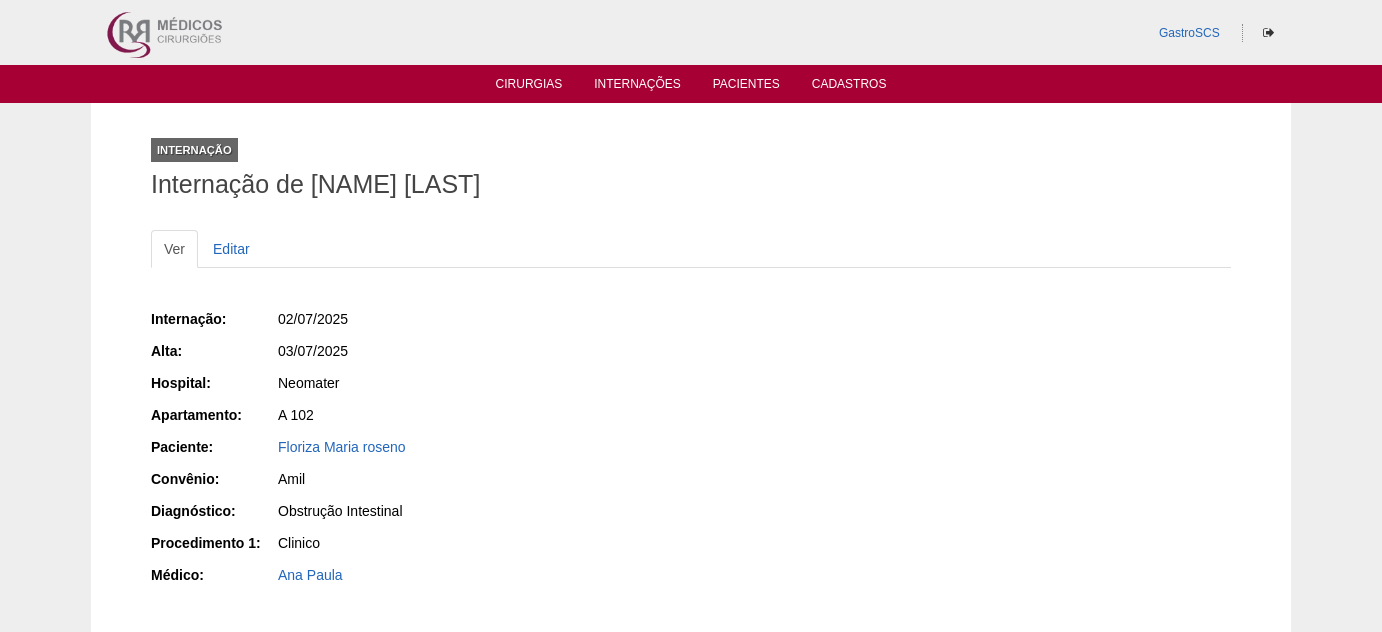 scroll, scrollTop: 0, scrollLeft: 0, axis: both 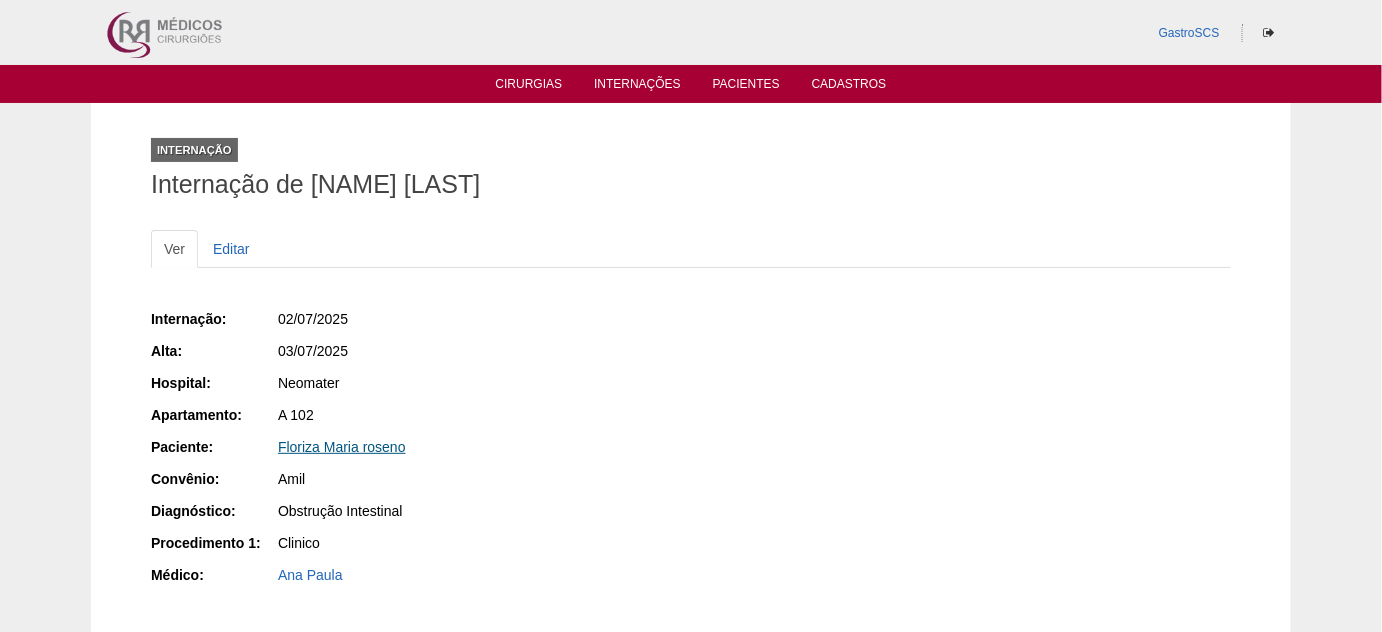 click on "Floriza Maria roseno" at bounding box center [342, 447] 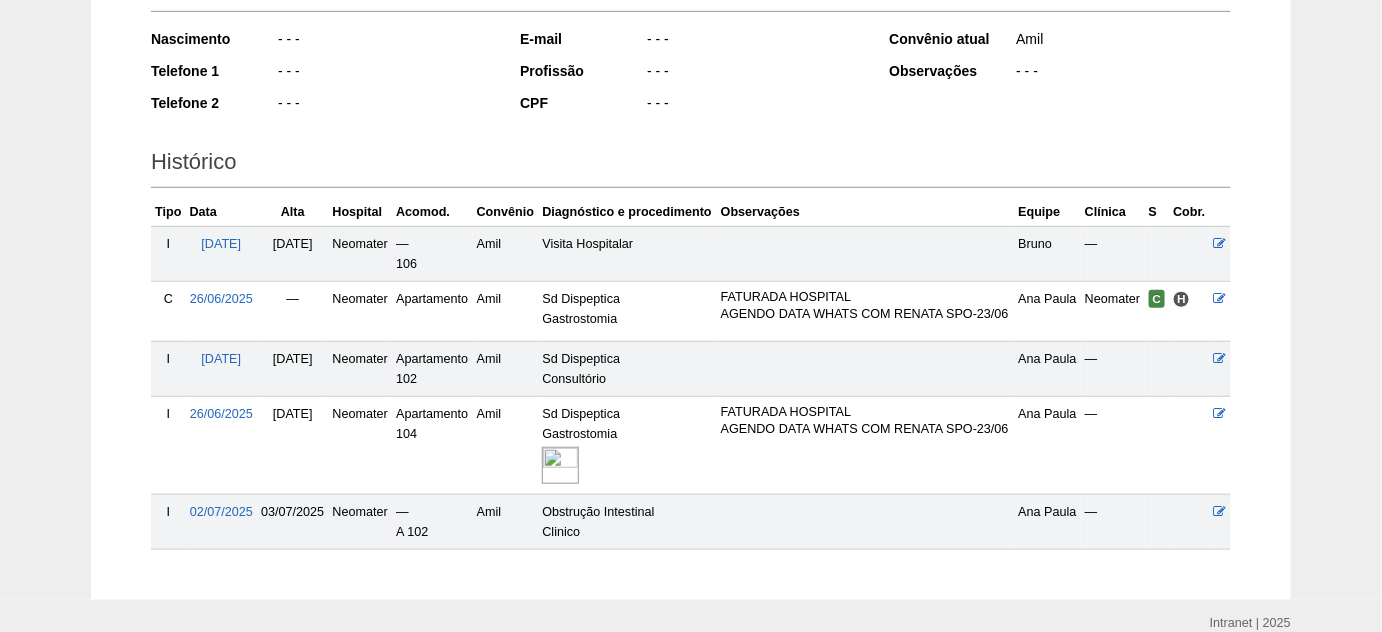 scroll, scrollTop: 417, scrollLeft: 0, axis: vertical 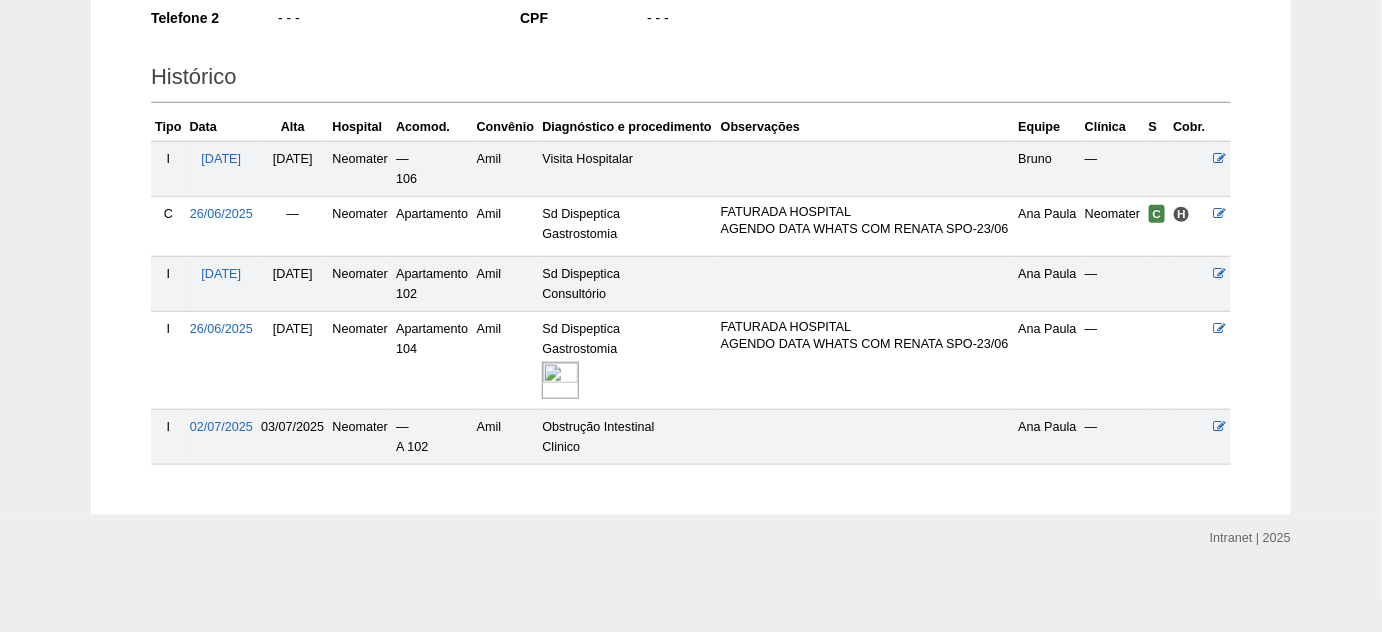 click at bounding box center (560, 380) 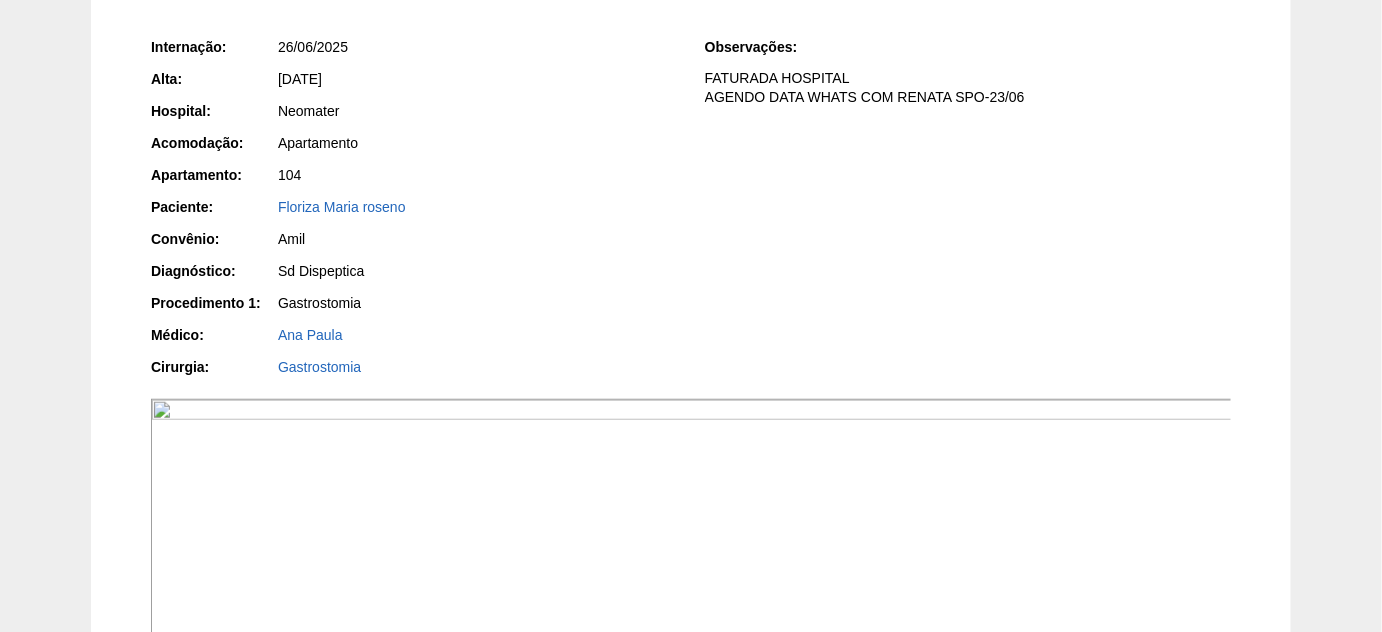 scroll, scrollTop: 363, scrollLeft: 0, axis: vertical 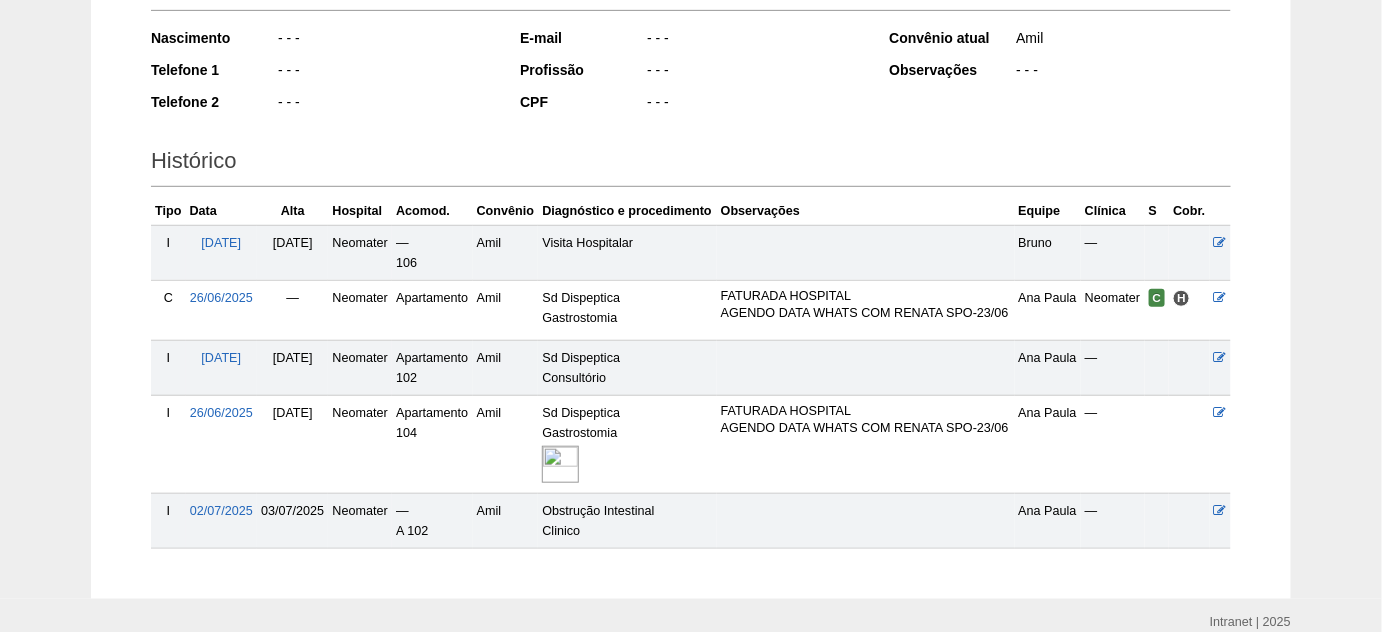 drag, startPoint x: 720, startPoint y: 70, endPoint x: 727, endPoint y: 58, distance: 13.892444 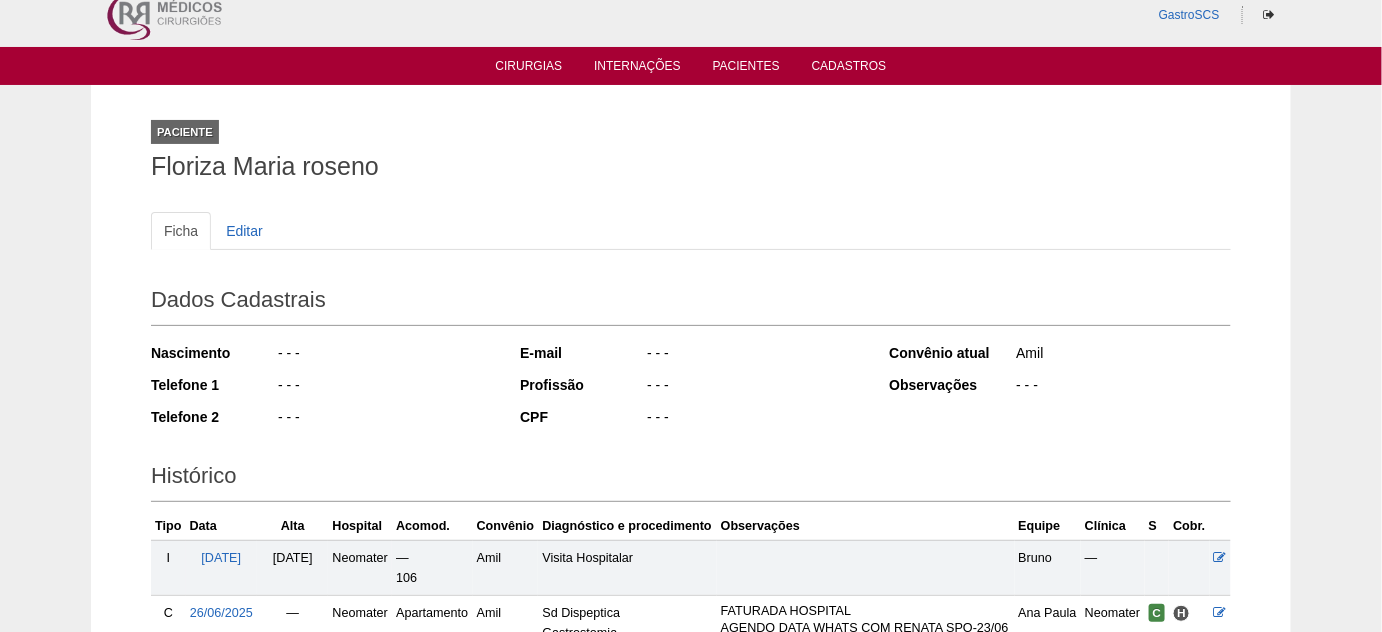 scroll, scrollTop: 0, scrollLeft: 0, axis: both 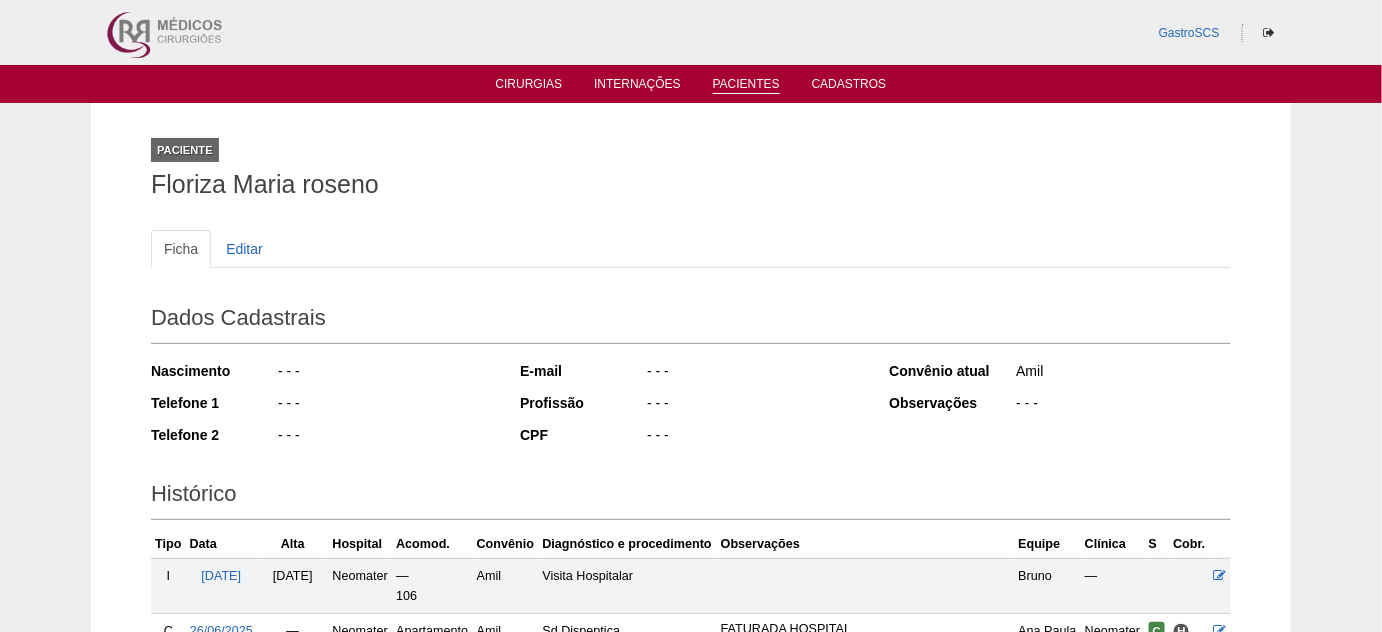click on "Cirurgias
Internações
Pacientes
Cadastros" at bounding box center (691, 84) 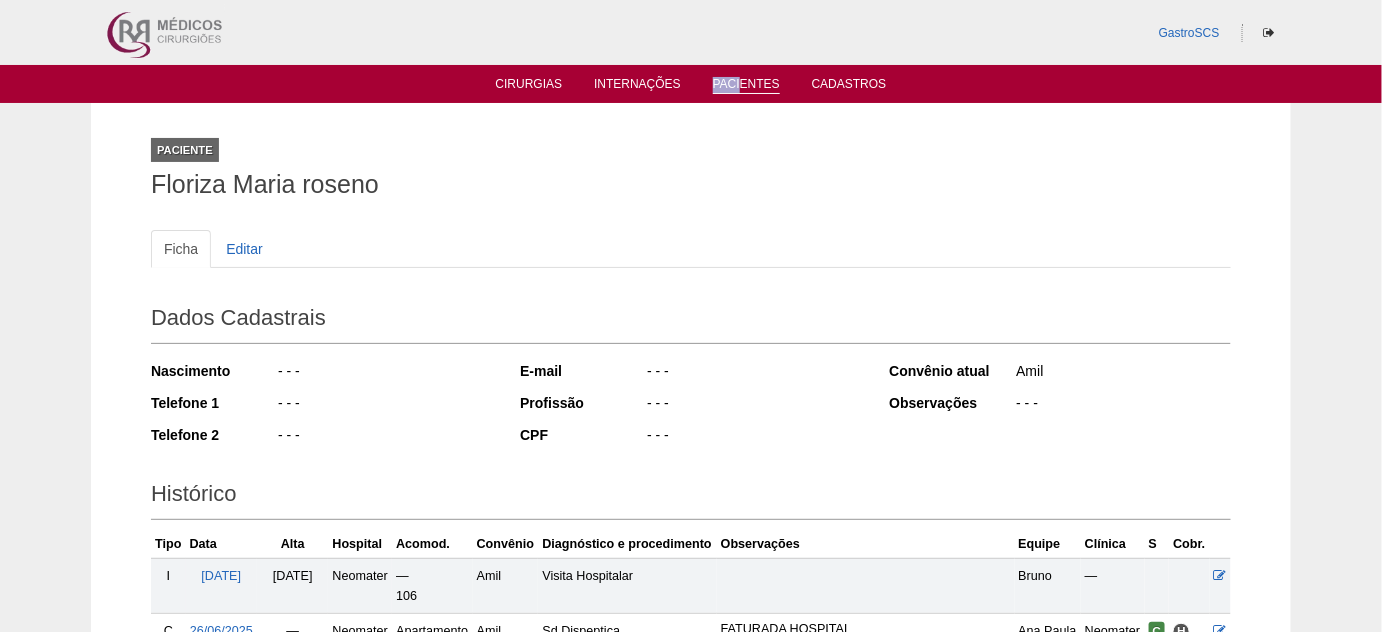 click on "Pacientes" at bounding box center (746, 85) 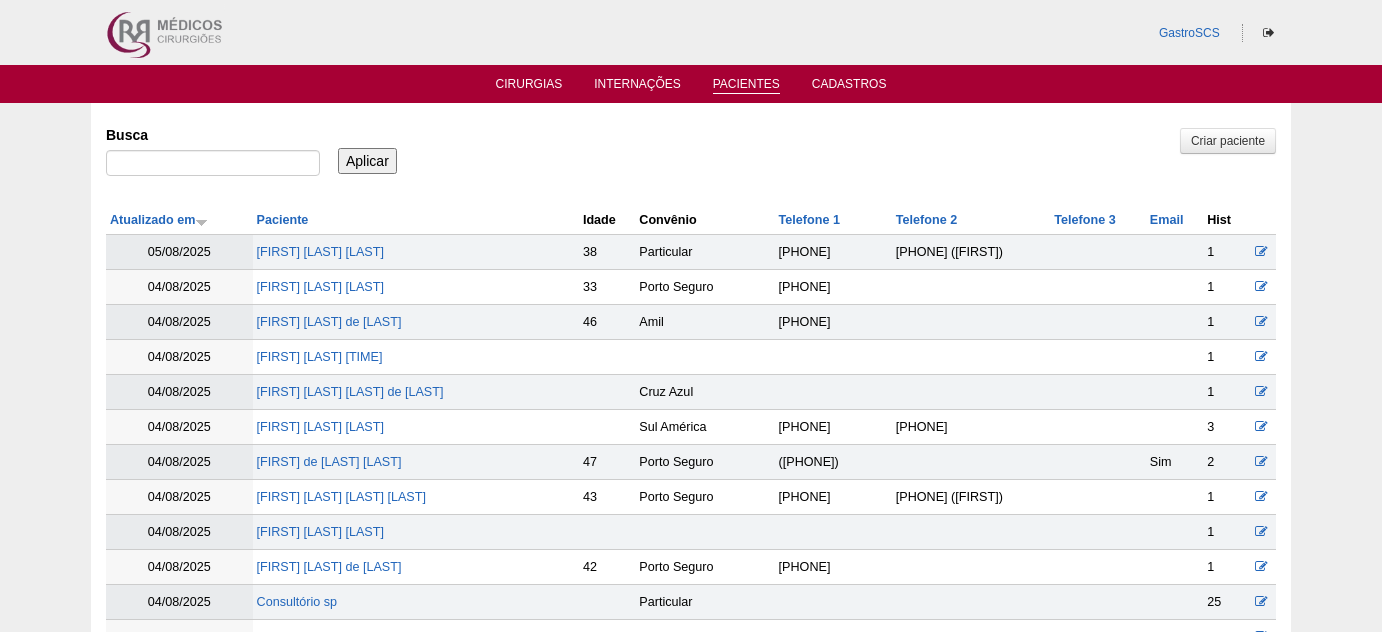 scroll, scrollTop: 0, scrollLeft: 0, axis: both 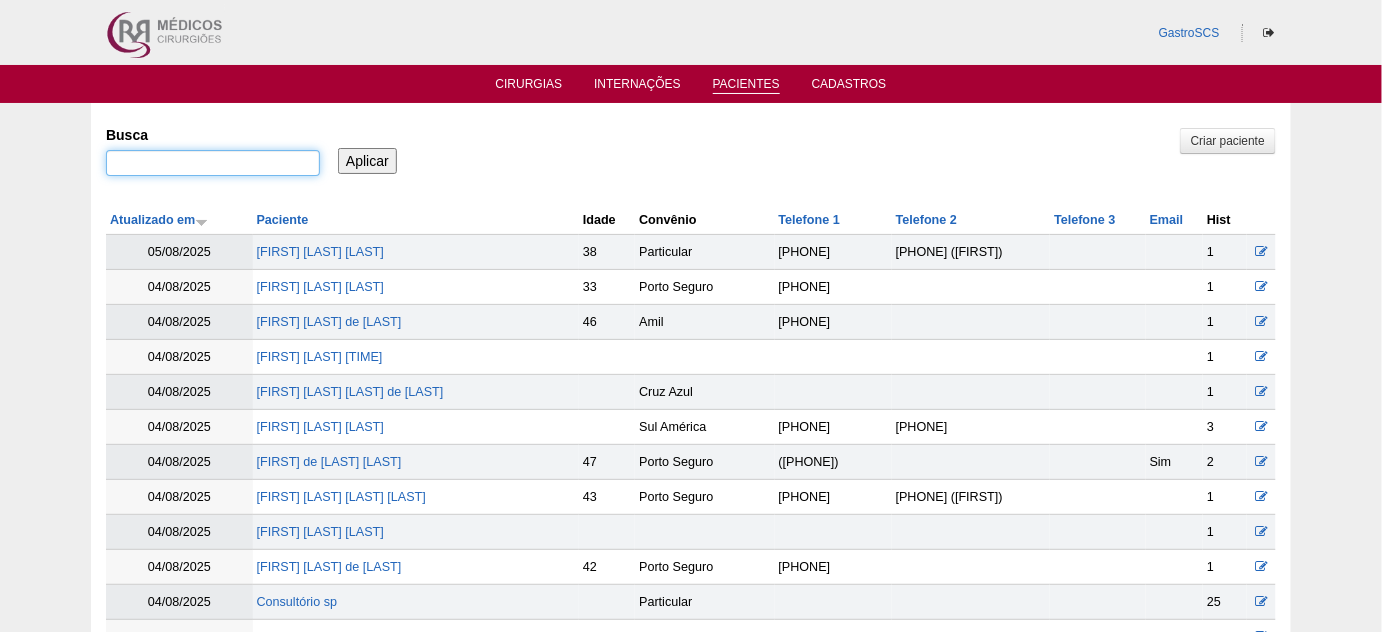 click on "Busca" at bounding box center (213, 163) 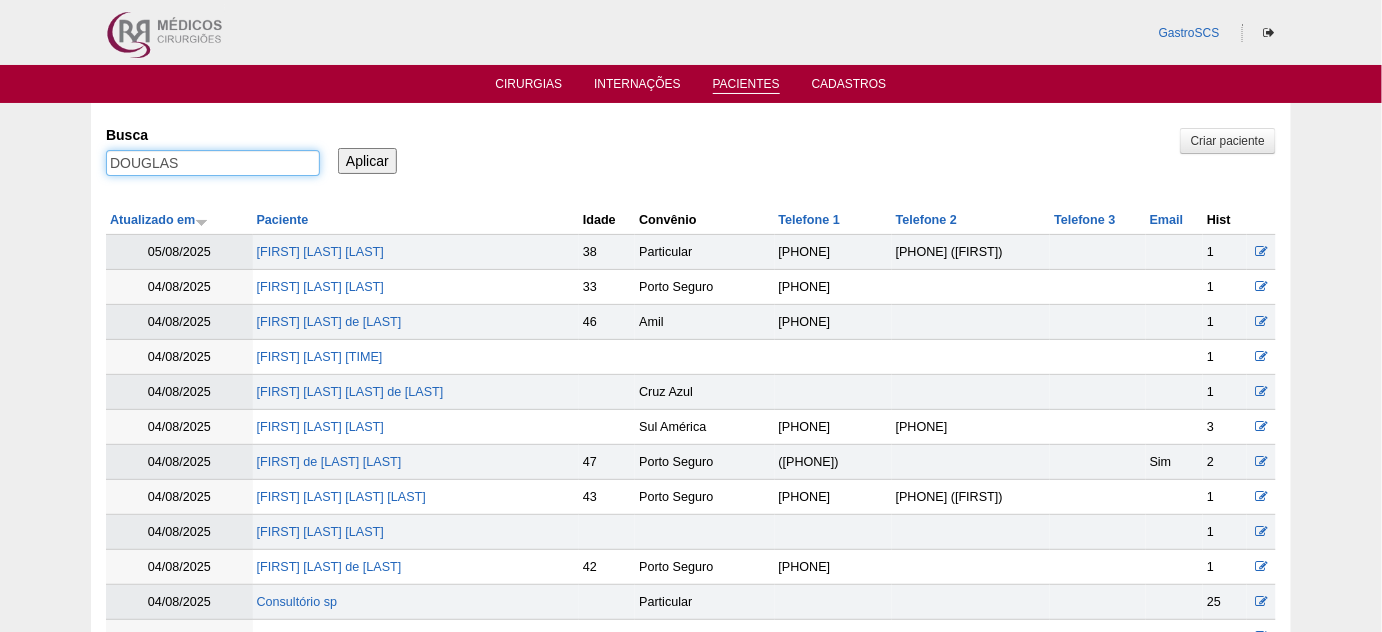 type on "DOUGLAS" 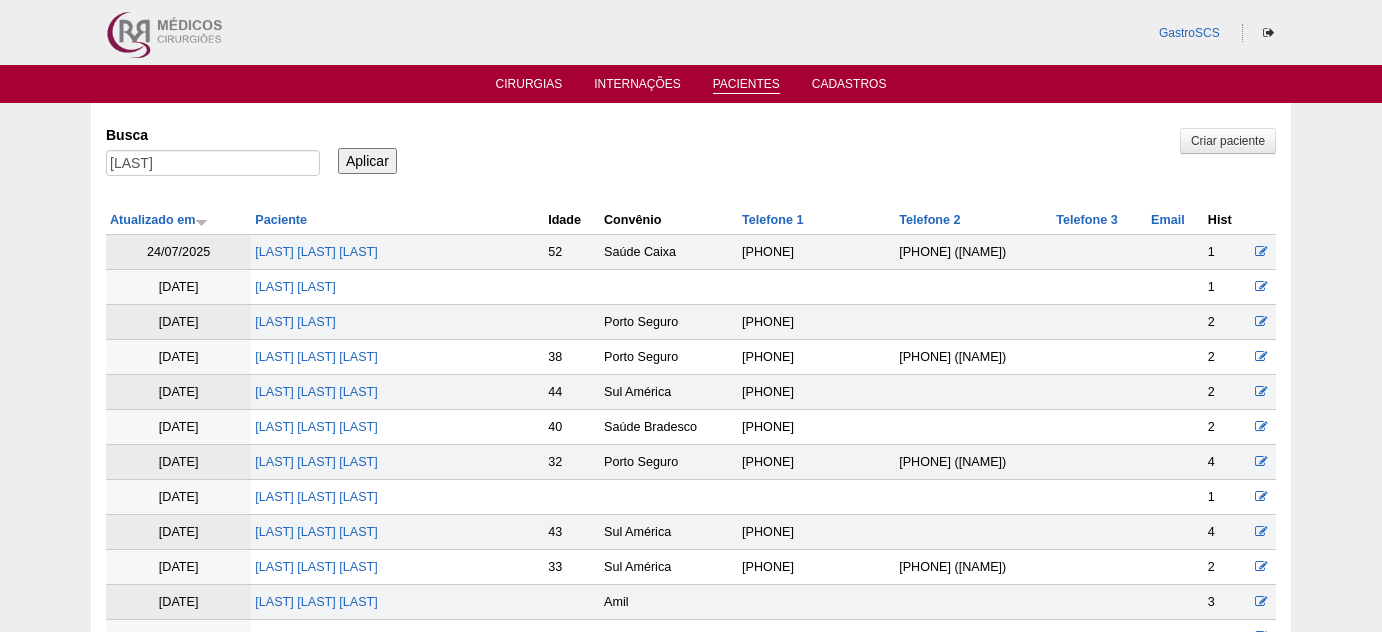 scroll, scrollTop: 0, scrollLeft: 0, axis: both 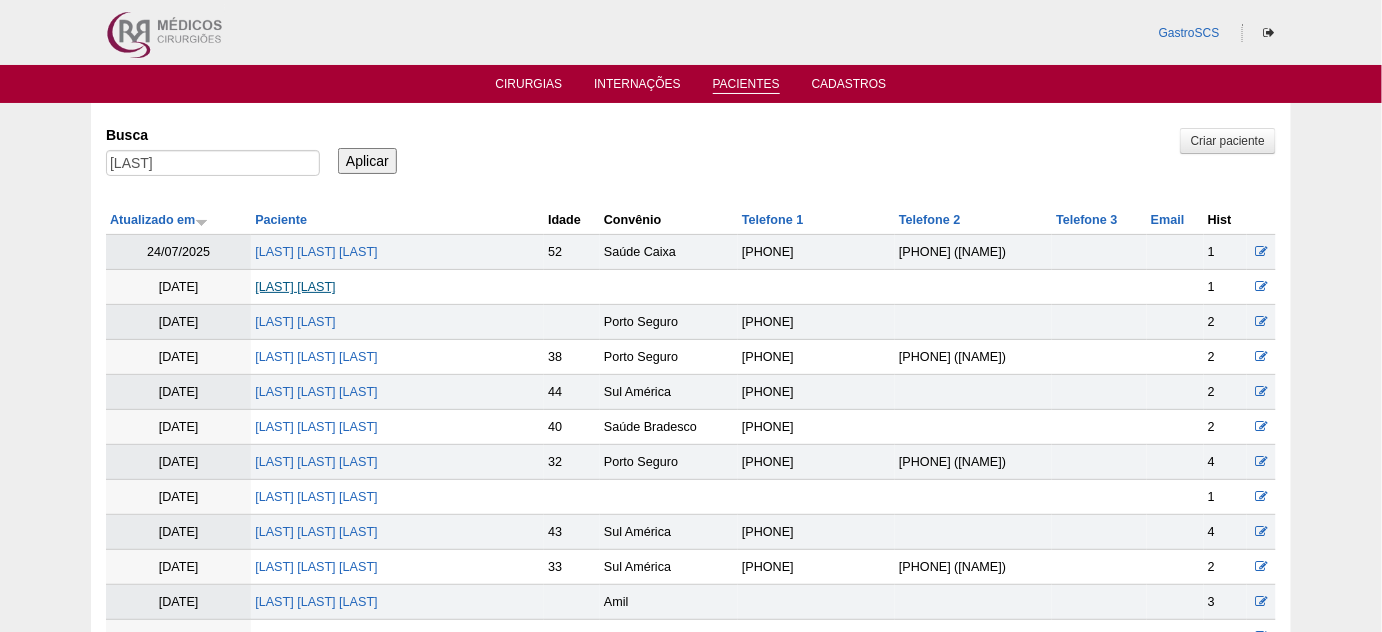 click on "[FIRST] [LAST]" at bounding box center (295, 287) 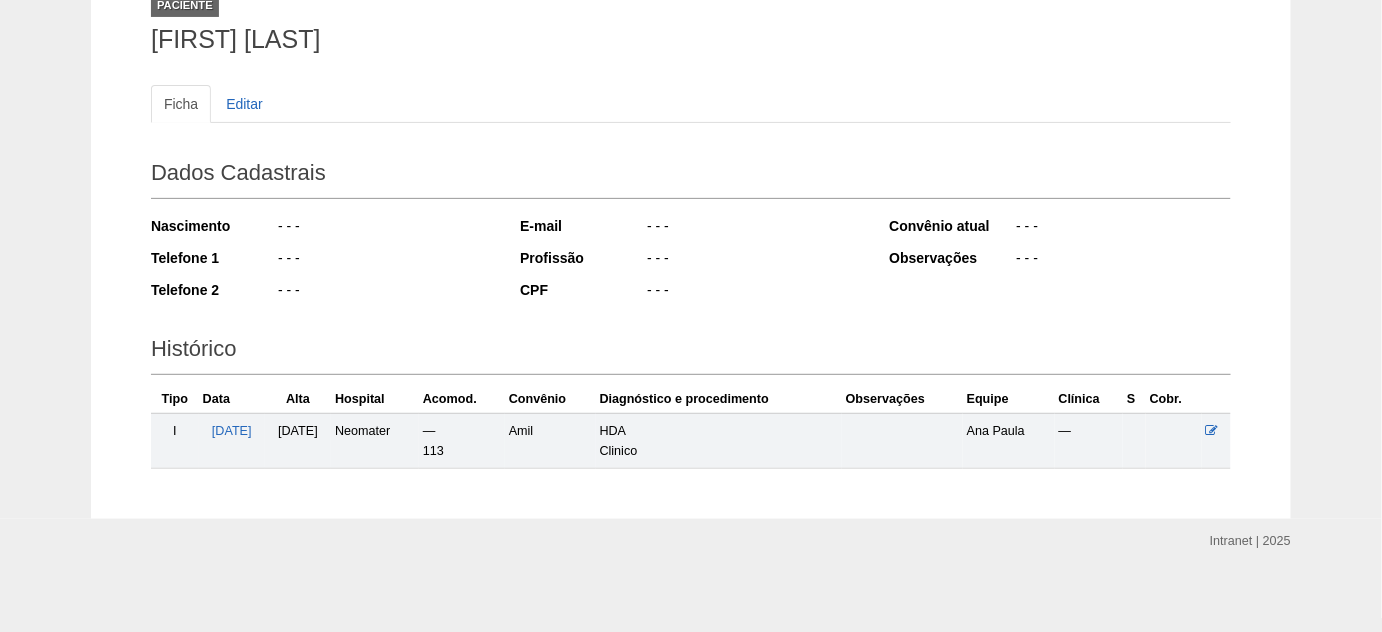scroll, scrollTop: 150, scrollLeft: 0, axis: vertical 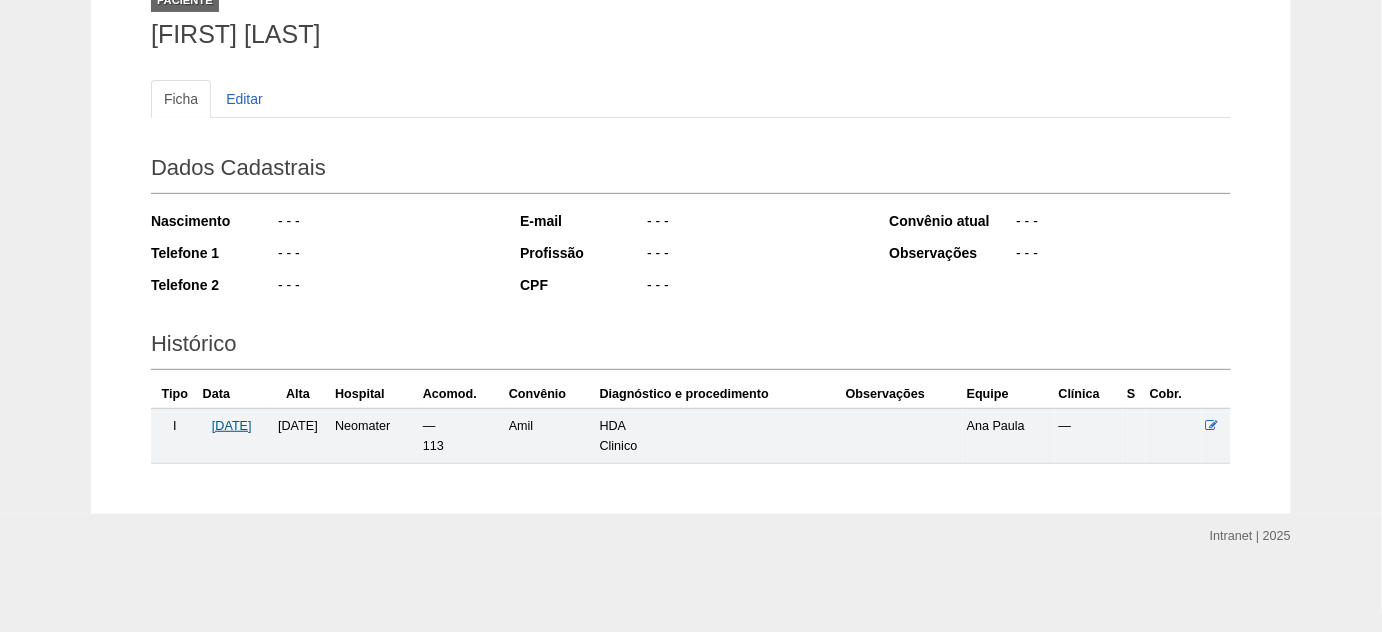 click on "[DATE]" at bounding box center [232, 426] 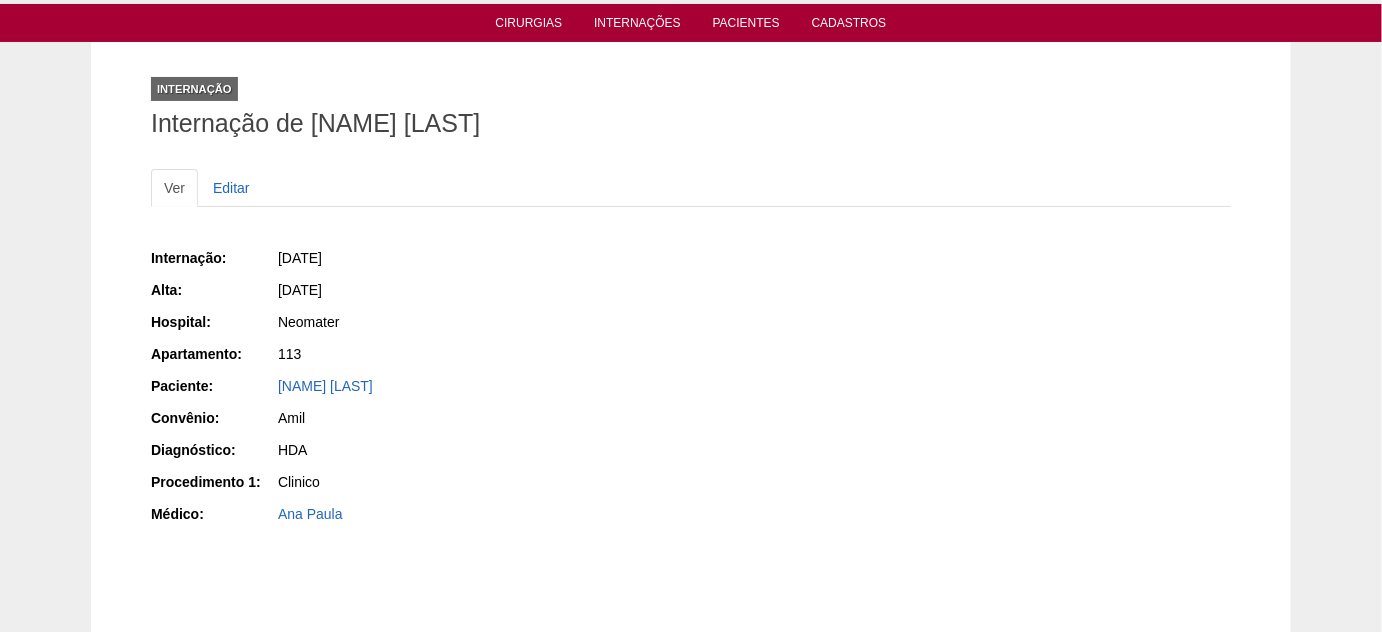 scroll, scrollTop: 90, scrollLeft: 0, axis: vertical 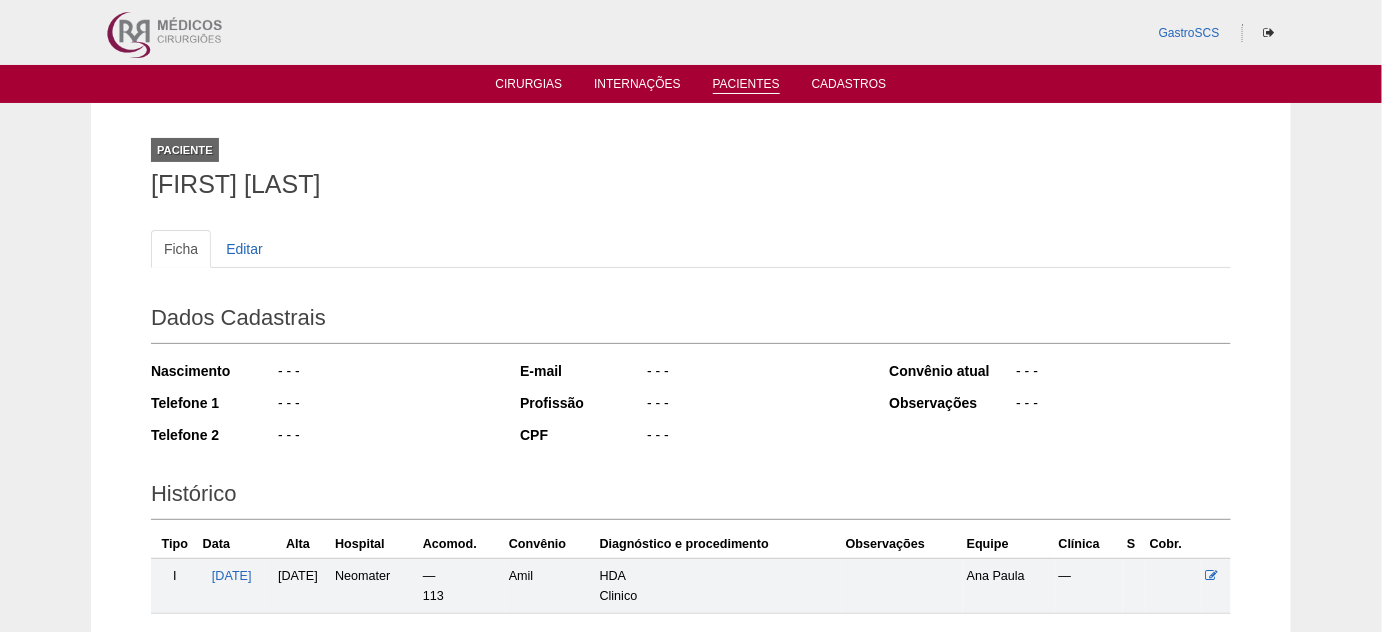 click on "Pacientes" at bounding box center (746, 85) 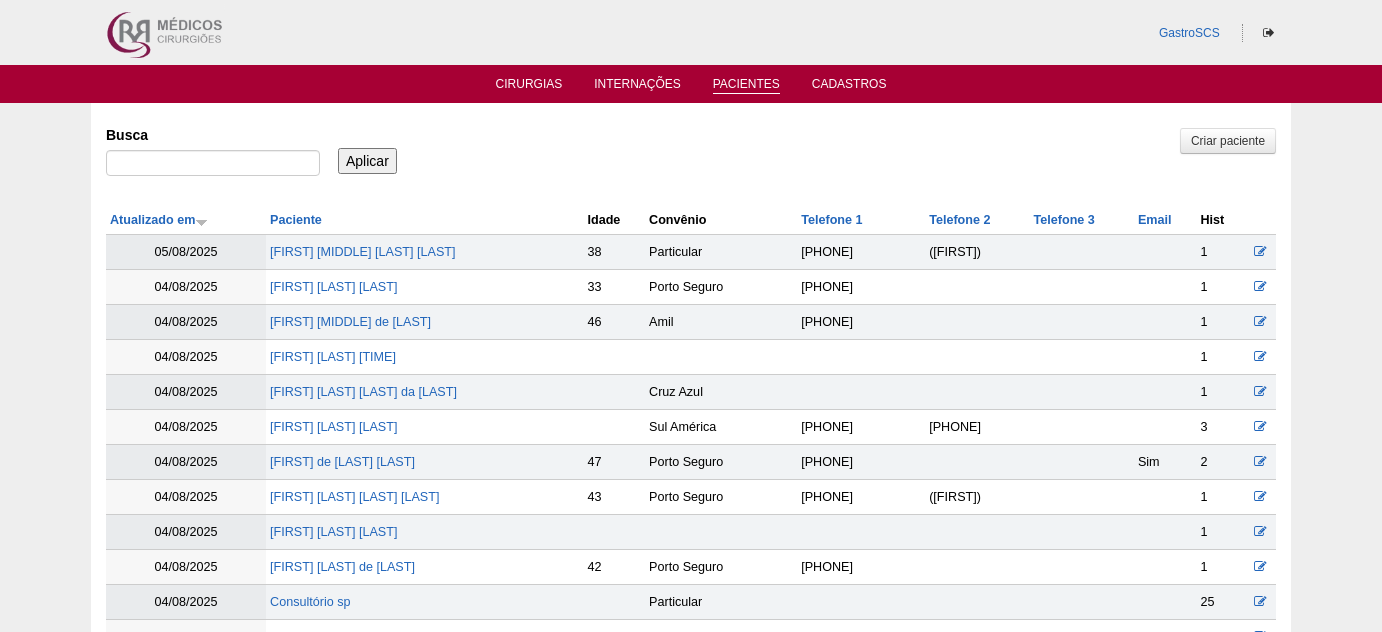 scroll, scrollTop: 0, scrollLeft: 0, axis: both 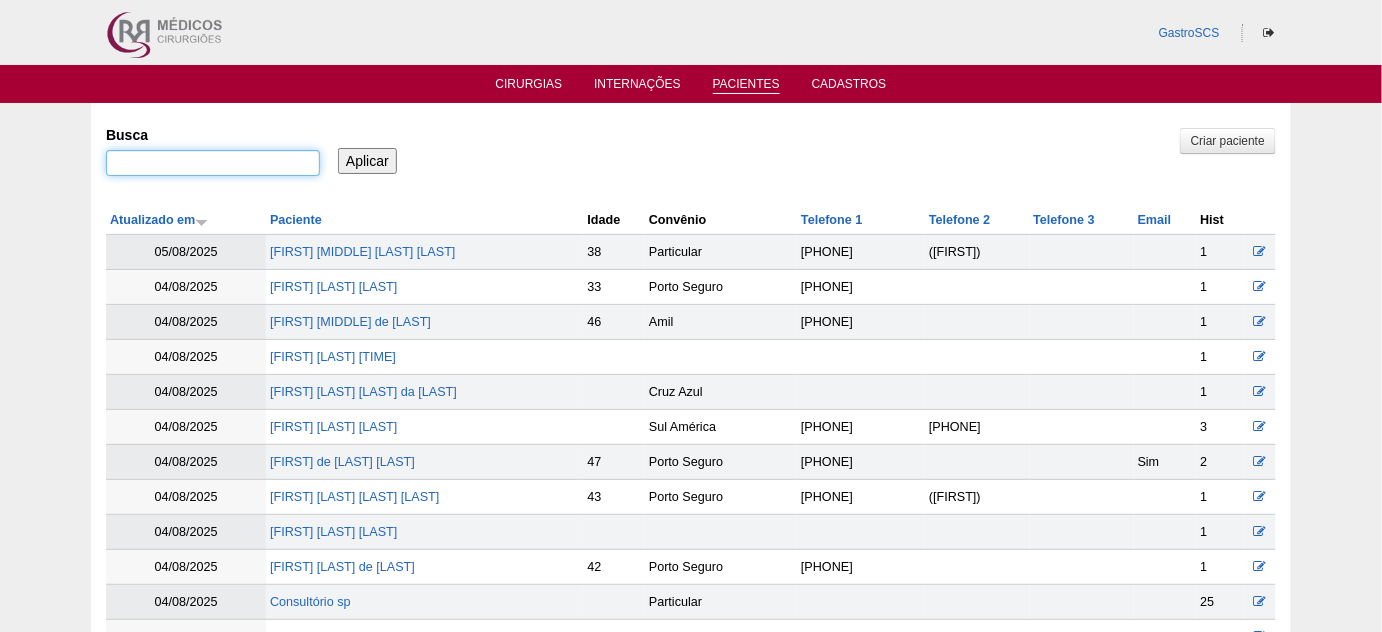 click on "Busca" at bounding box center (213, 163) 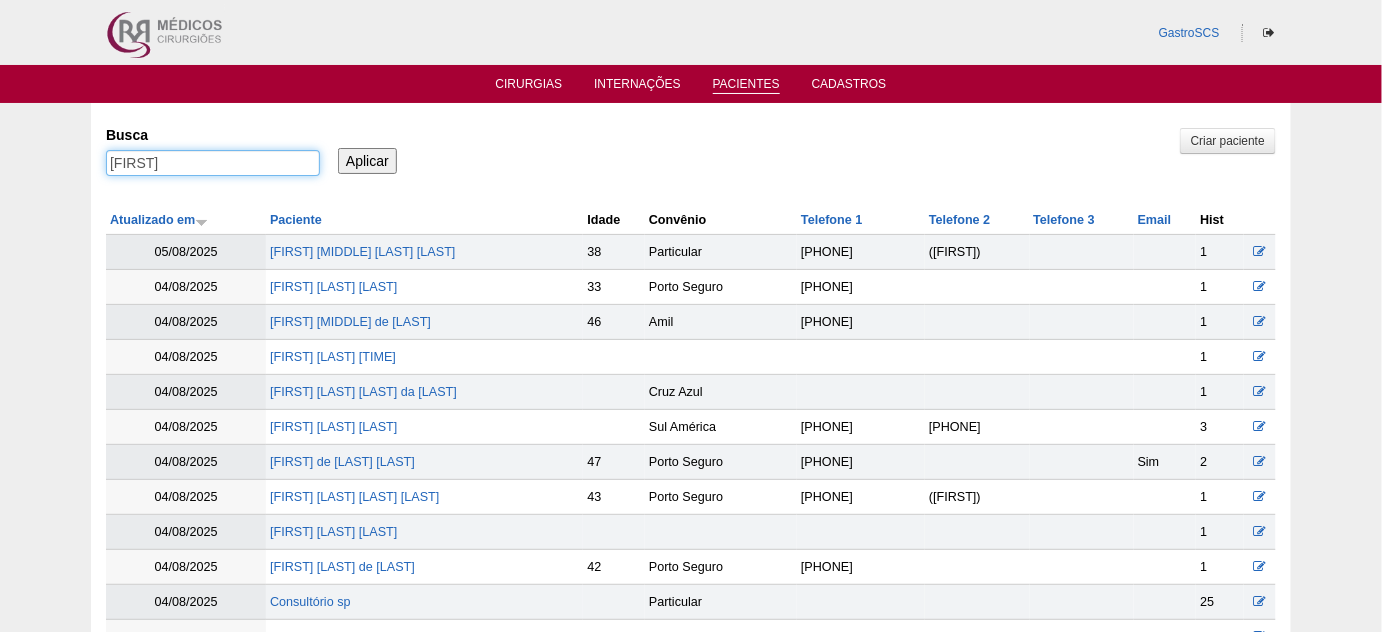 type on "FRANCIS" 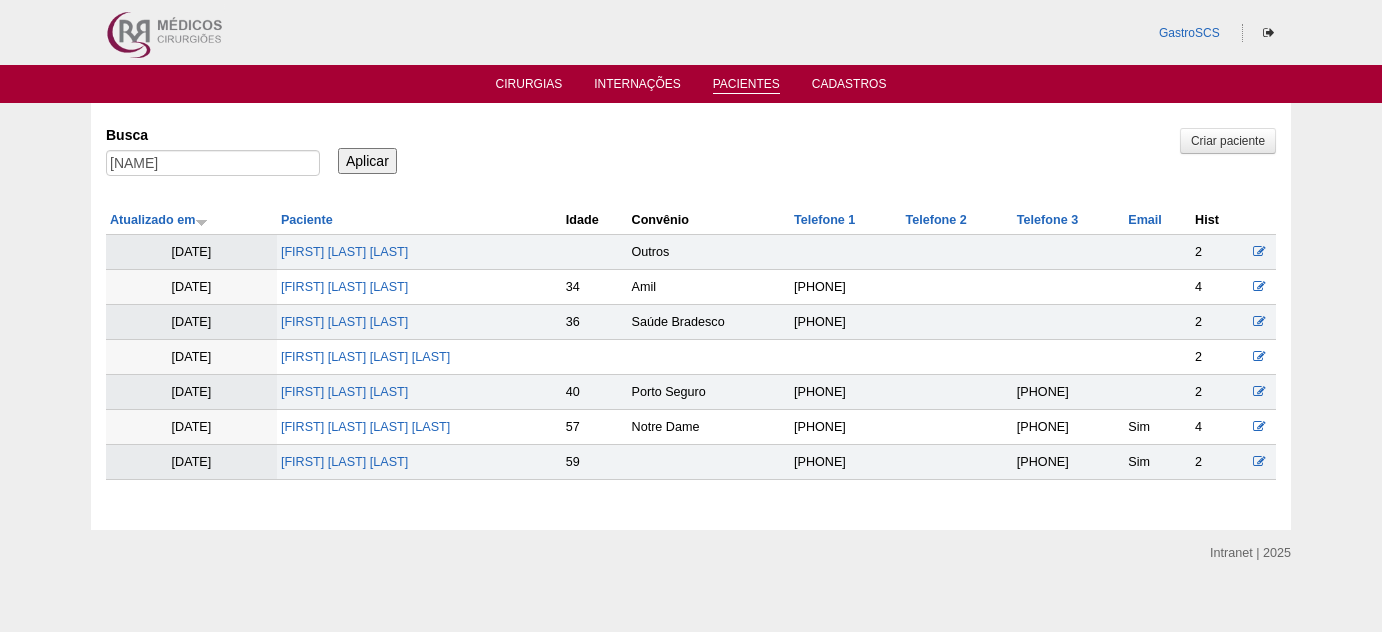 scroll, scrollTop: 0, scrollLeft: 0, axis: both 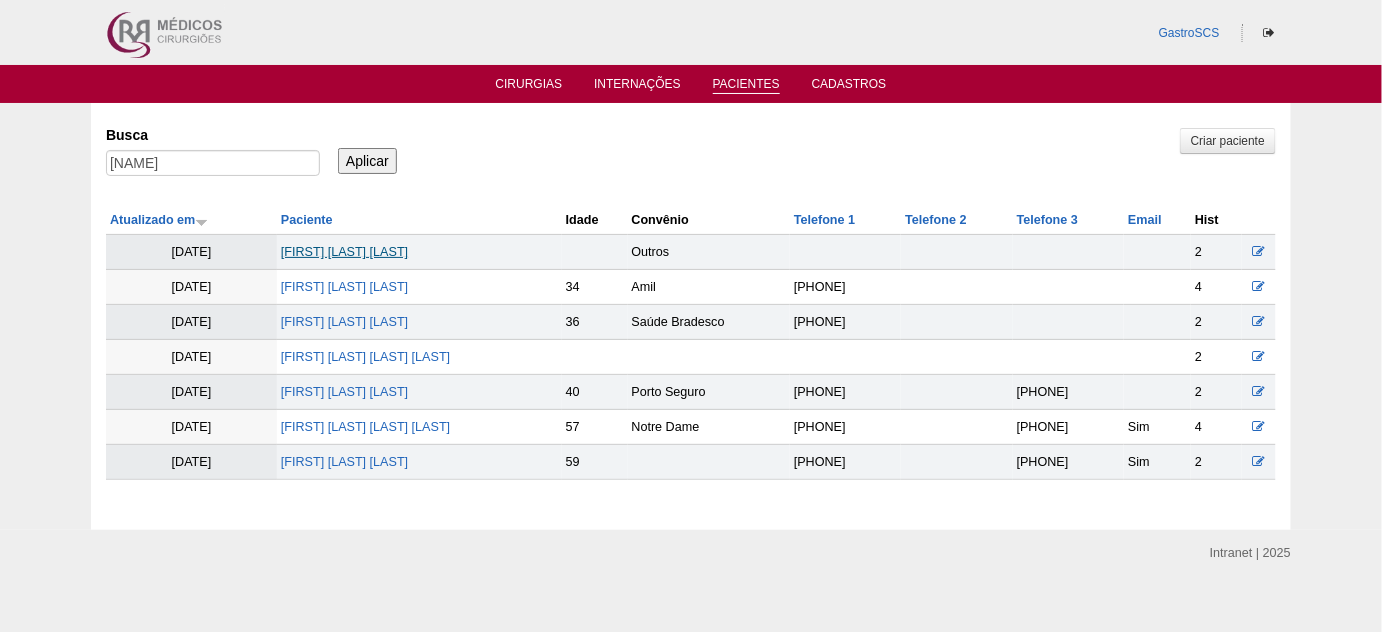 click on "[FIRST] [LAST] [LAST]" at bounding box center (344, 252) 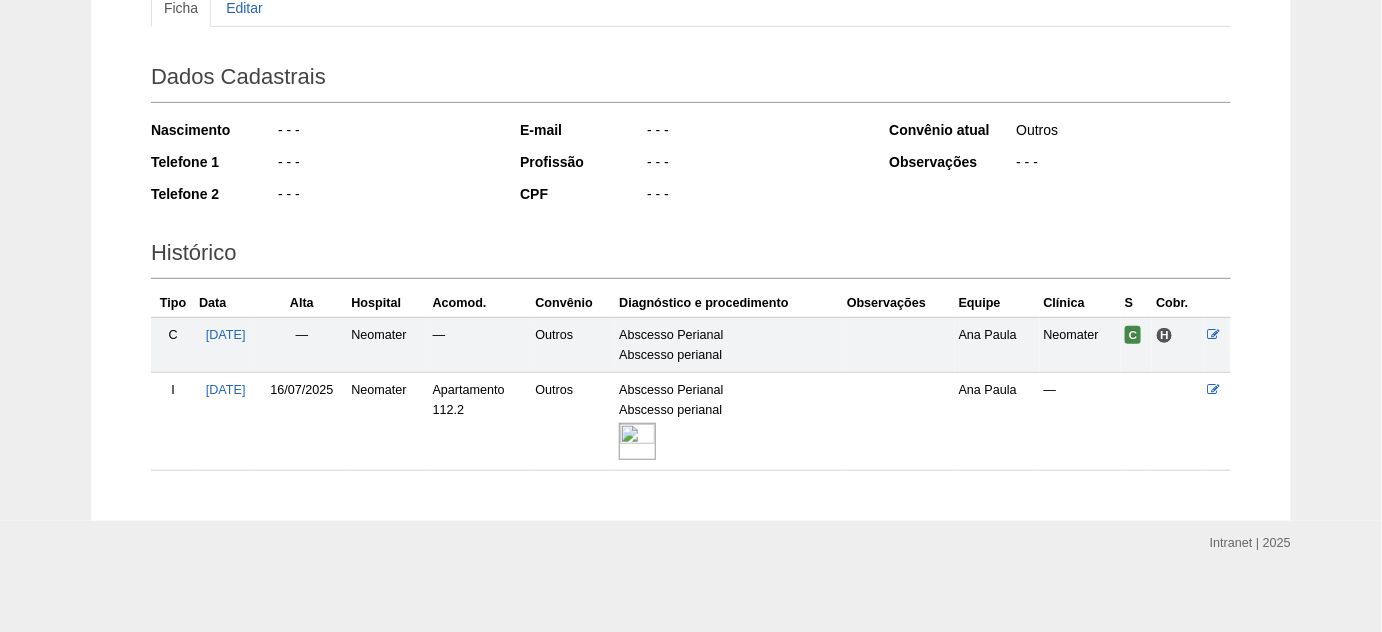 scroll, scrollTop: 247, scrollLeft: 0, axis: vertical 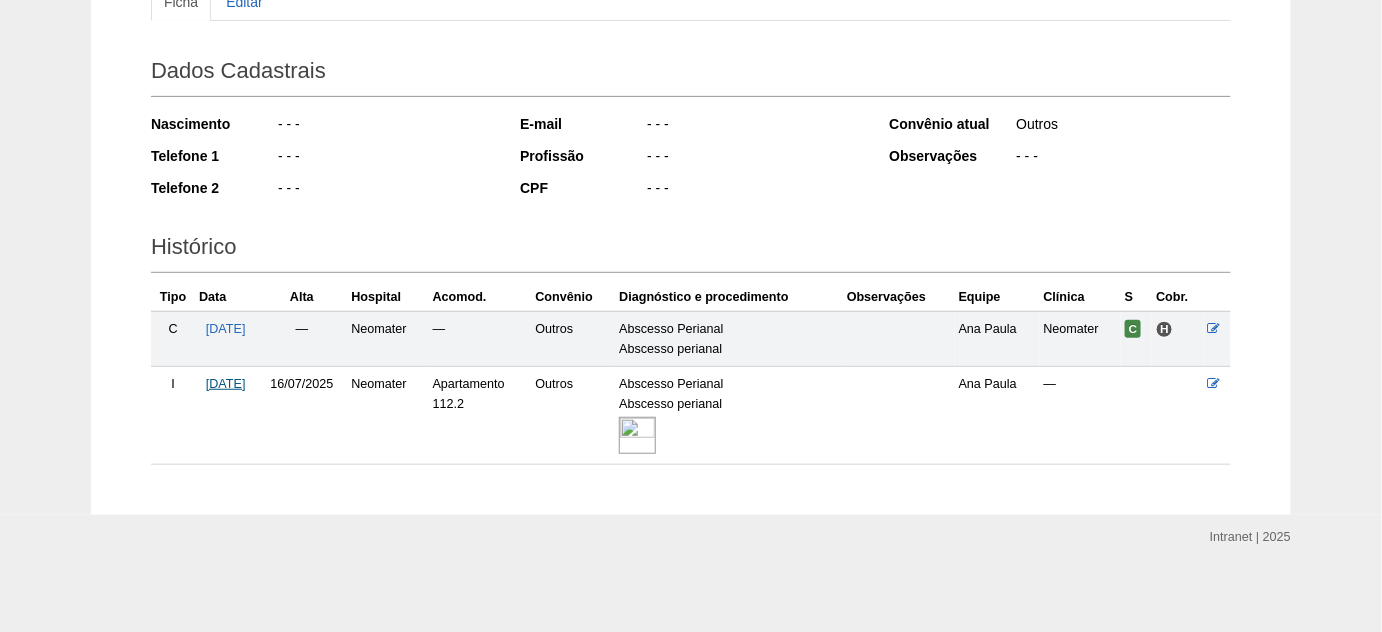 click on "[DATE]" at bounding box center [226, 384] 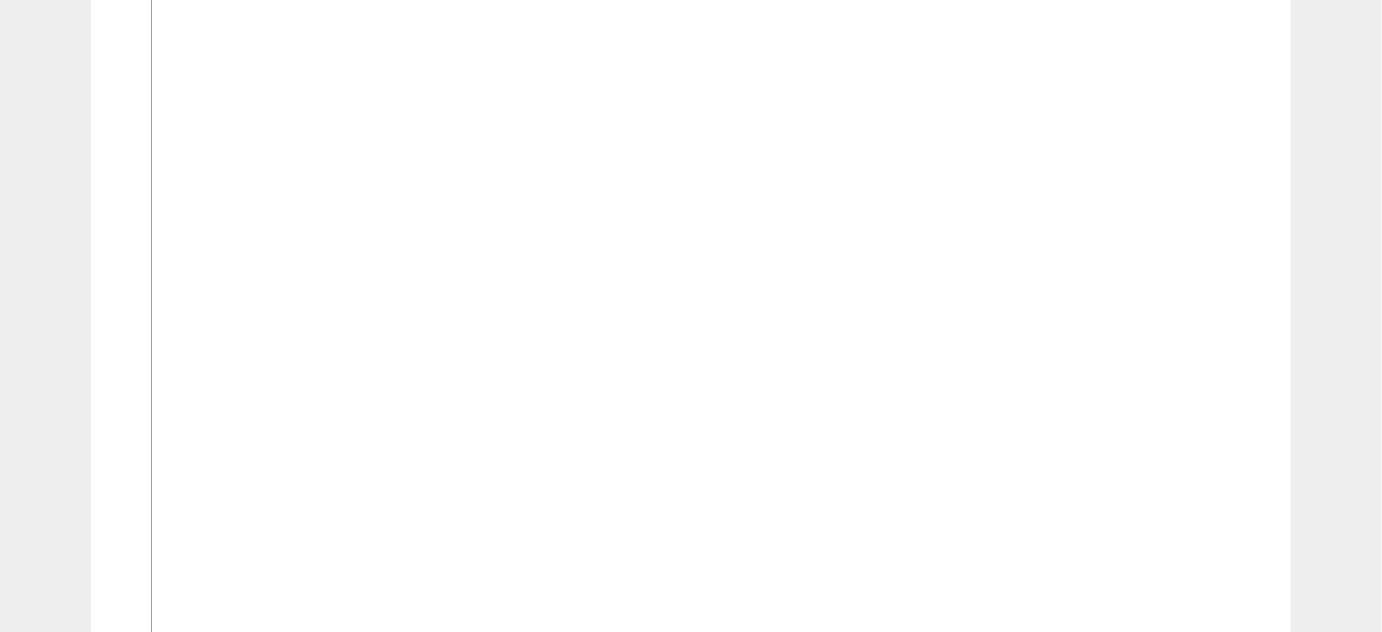 scroll, scrollTop: 727, scrollLeft: 0, axis: vertical 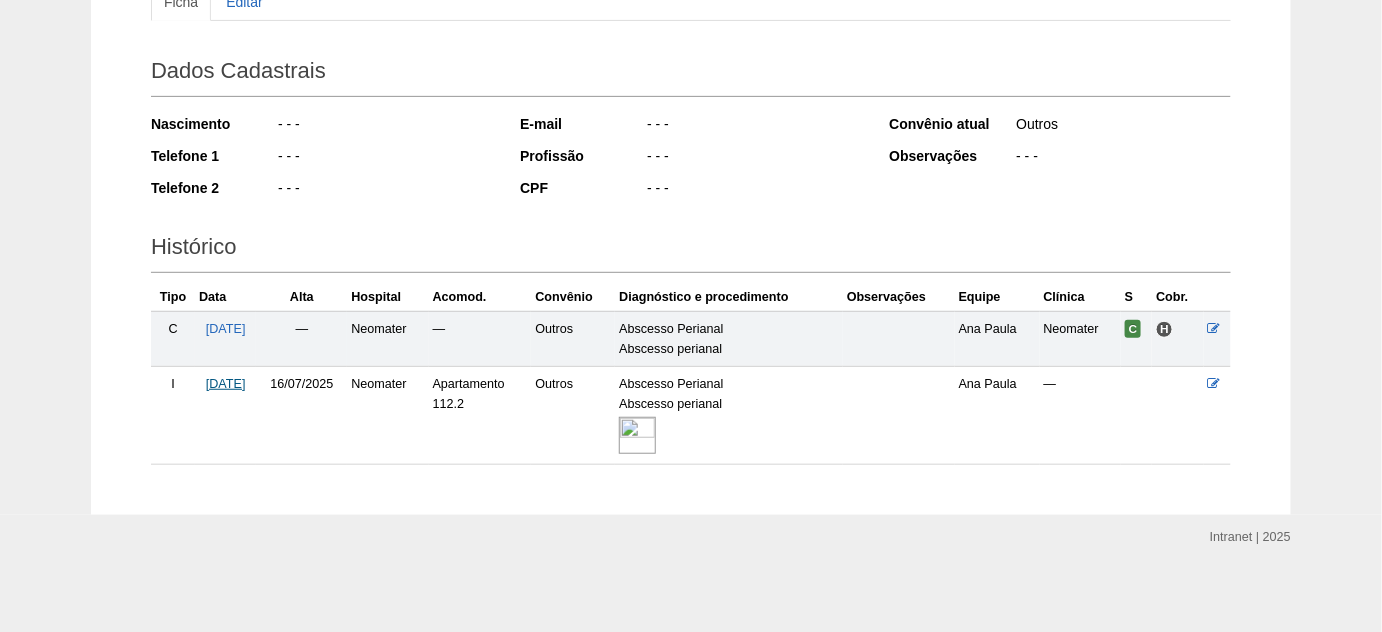 click on "[DATE]" at bounding box center (226, 384) 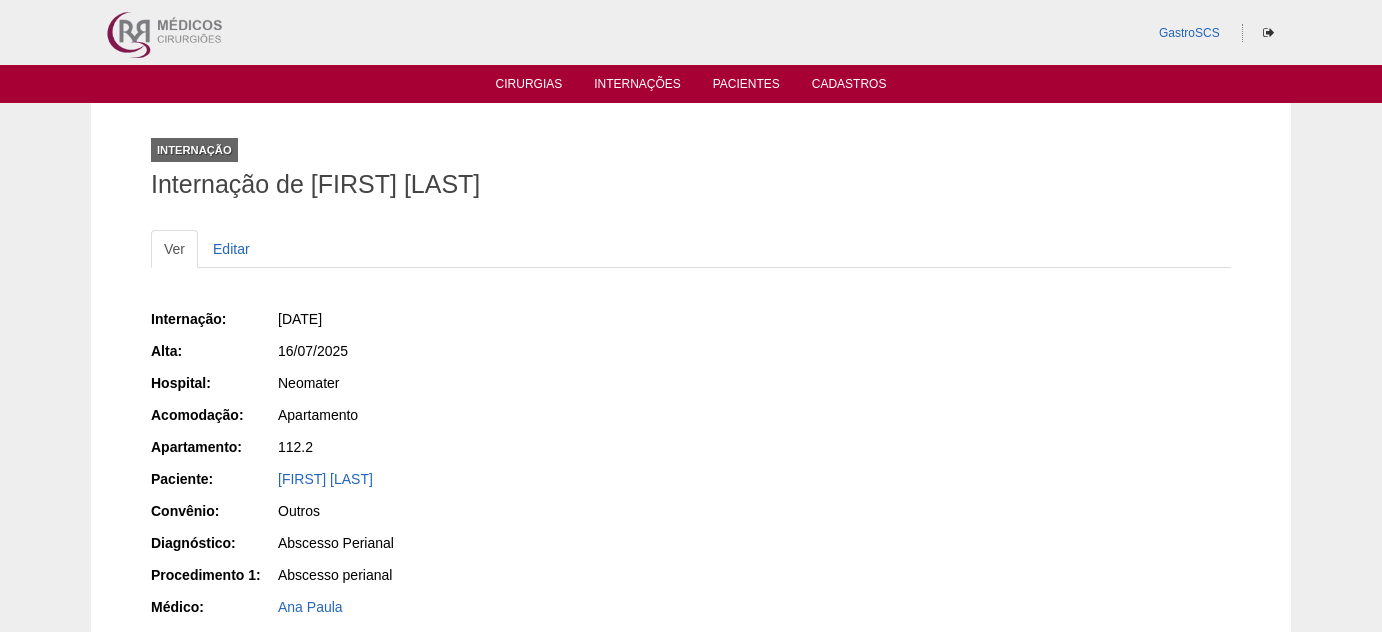 scroll, scrollTop: 0, scrollLeft: 0, axis: both 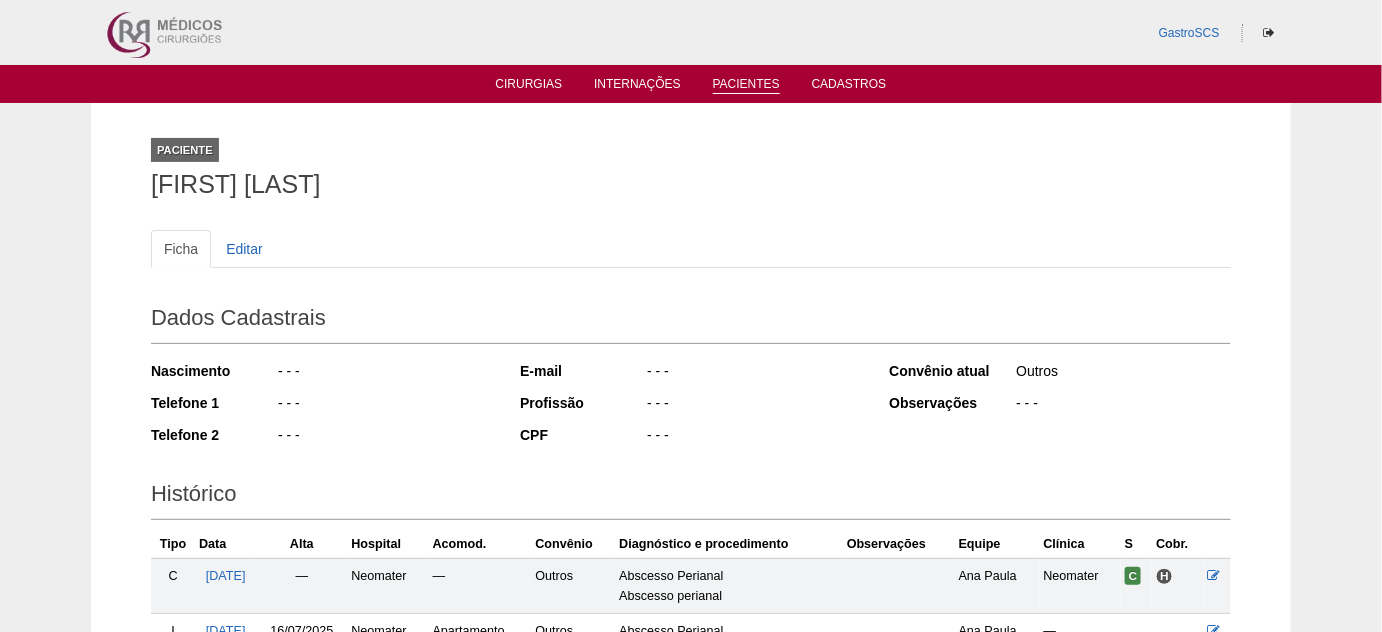 click on "Pacientes" at bounding box center (746, 85) 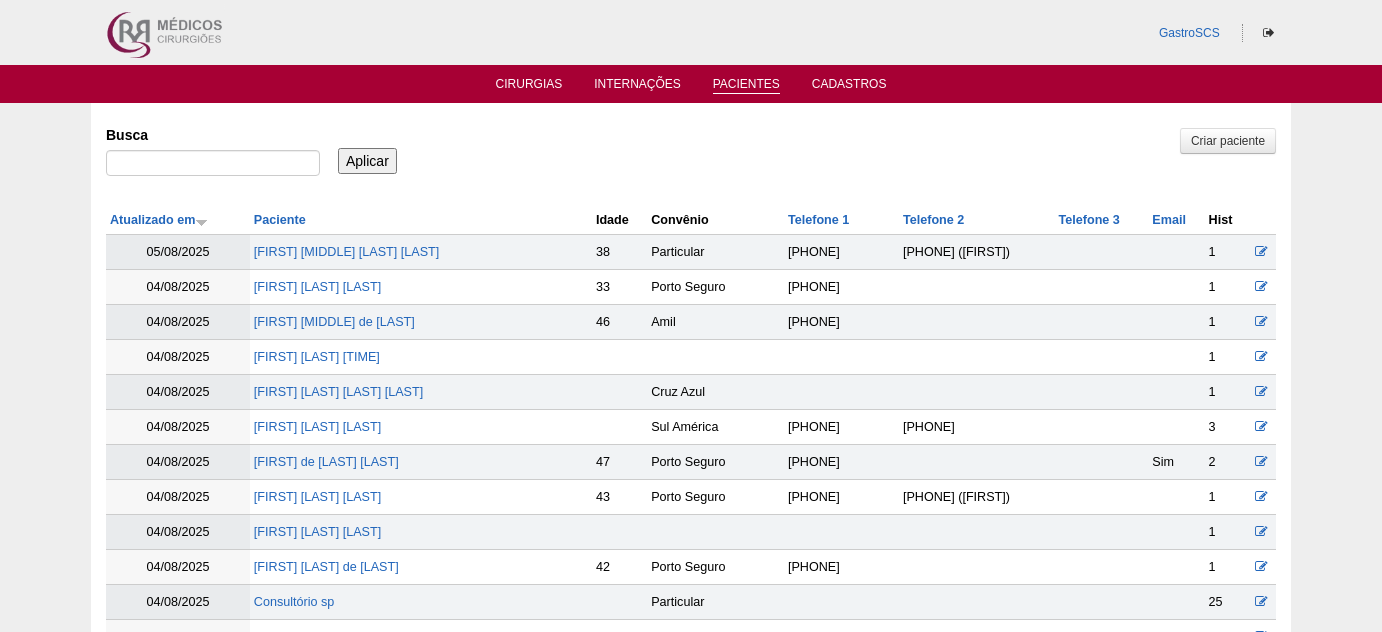 click on "Busca" at bounding box center (213, 163) 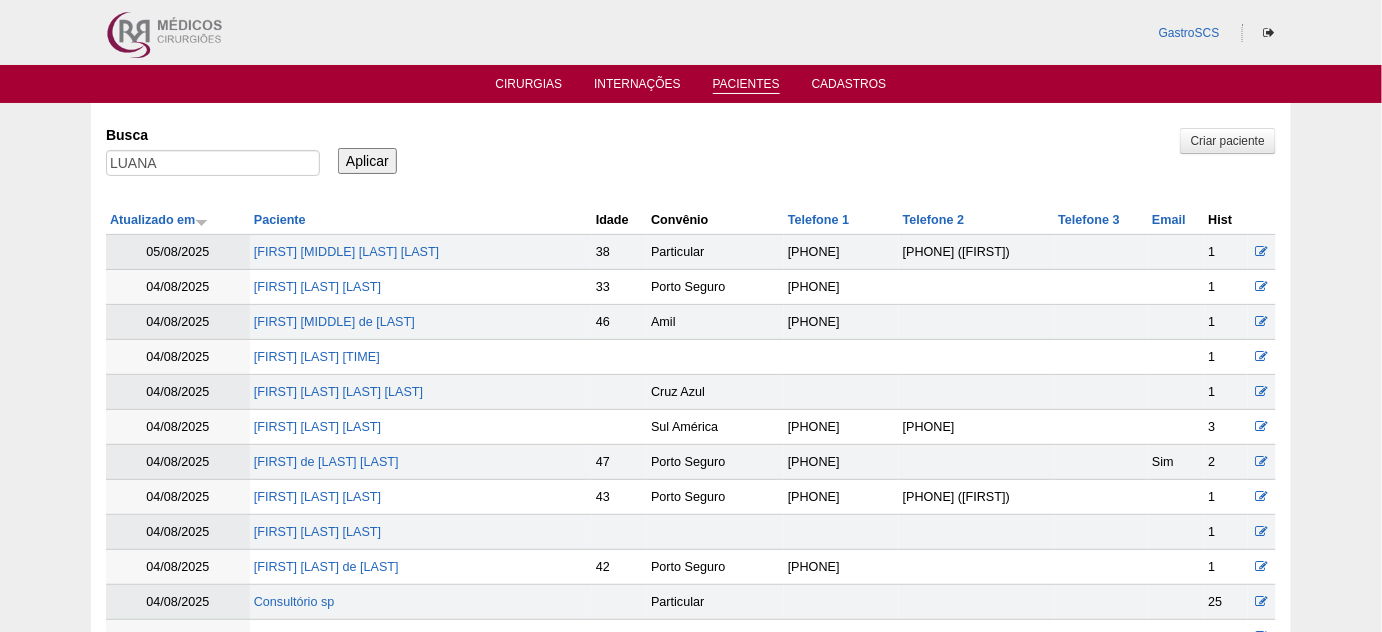 type on "LUANA" 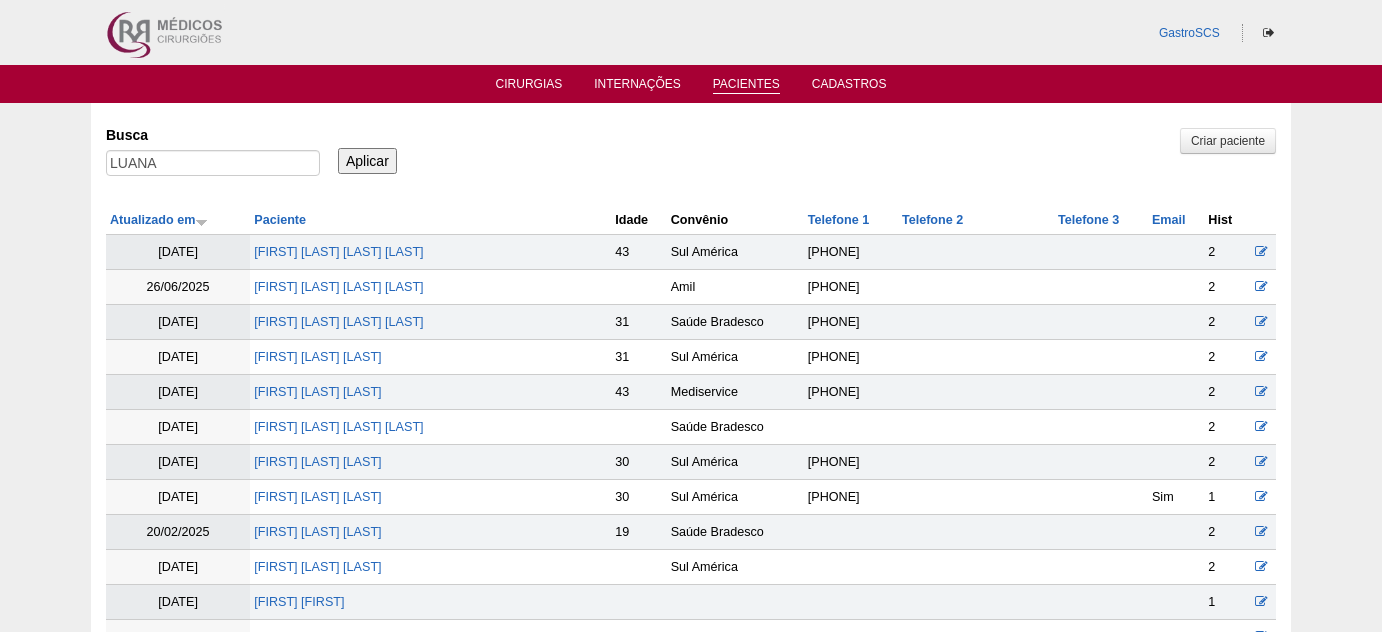 scroll, scrollTop: 0, scrollLeft: 0, axis: both 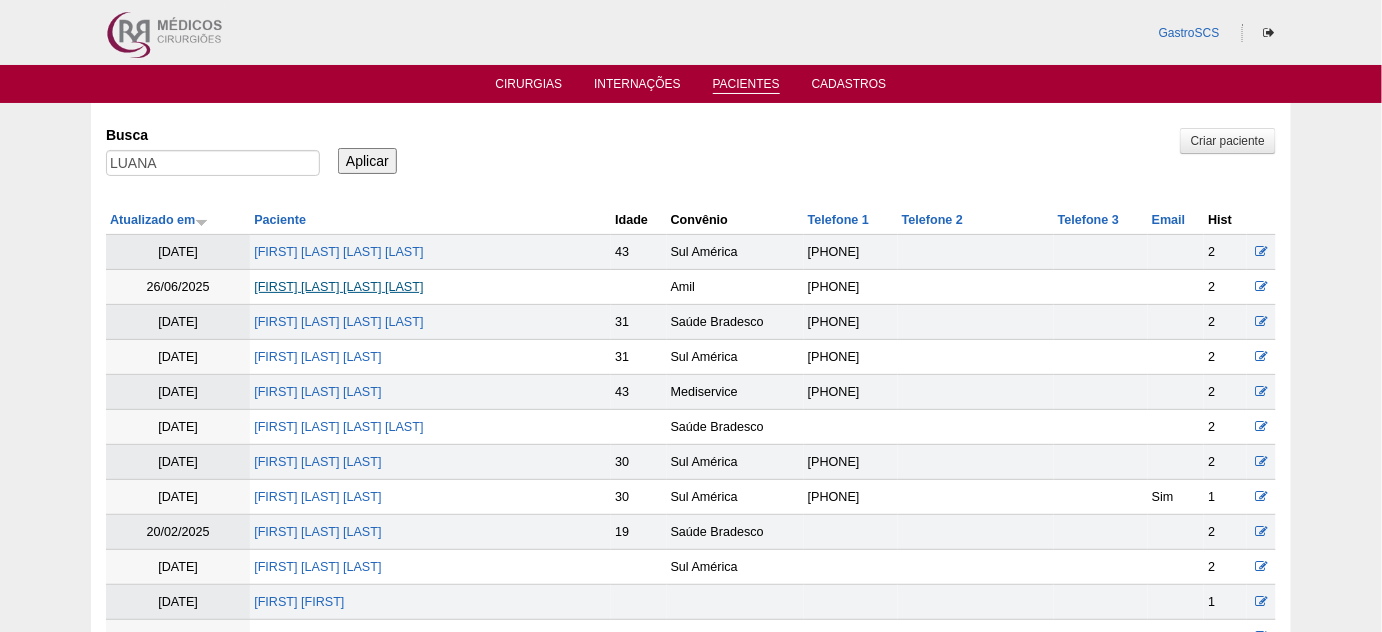 click on "Luana vieira lopes dos santos" at bounding box center [338, 287] 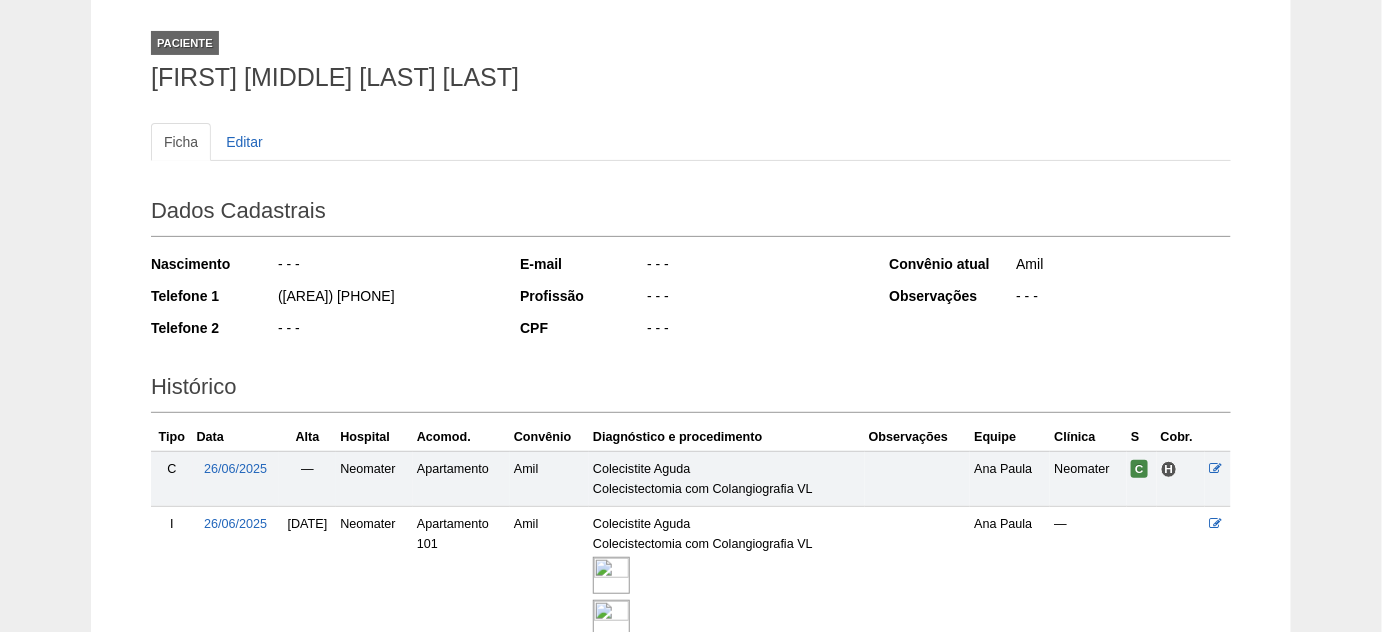 scroll, scrollTop: 272, scrollLeft: 0, axis: vertical 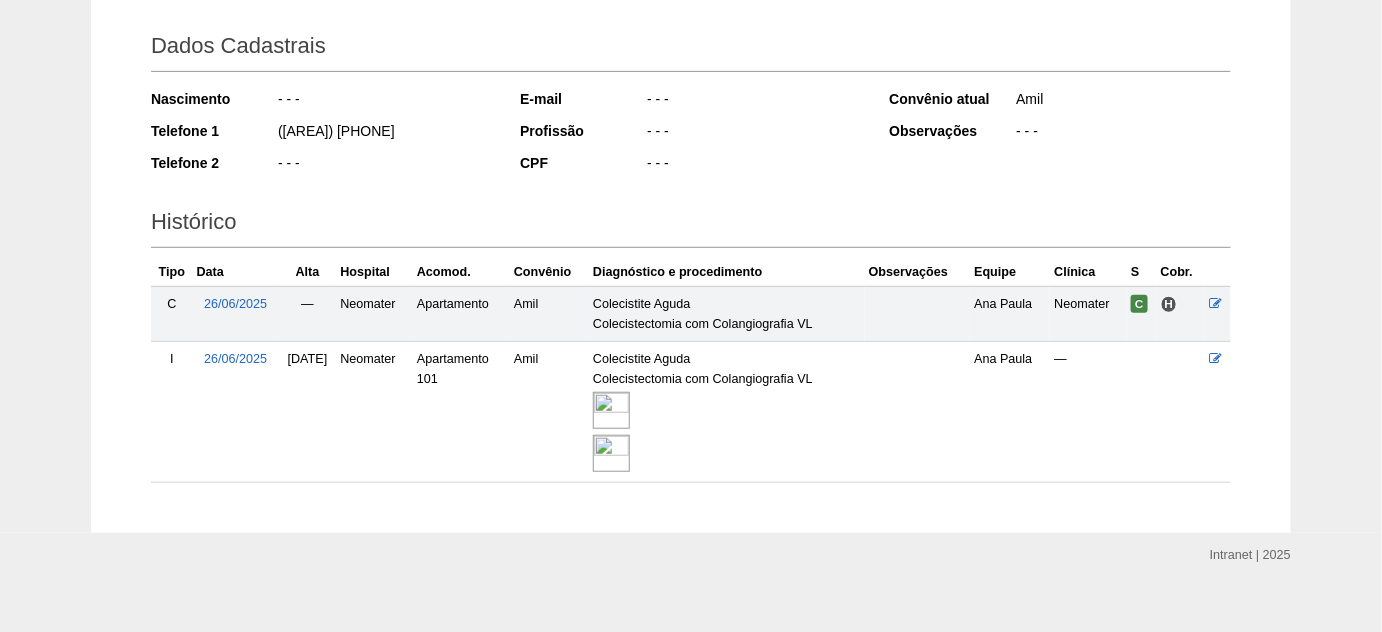 click at bounding box center (611, 410) 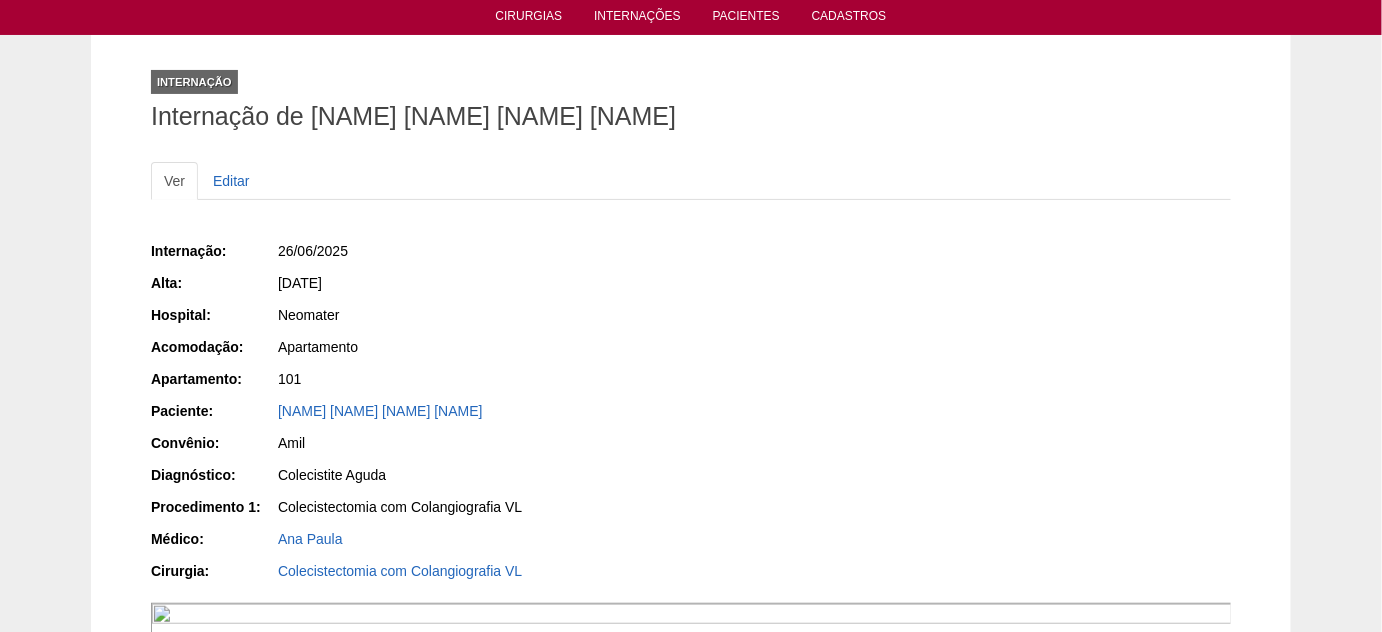 scroll, scrollTop: 0, scrollLeft: 0, axis: both 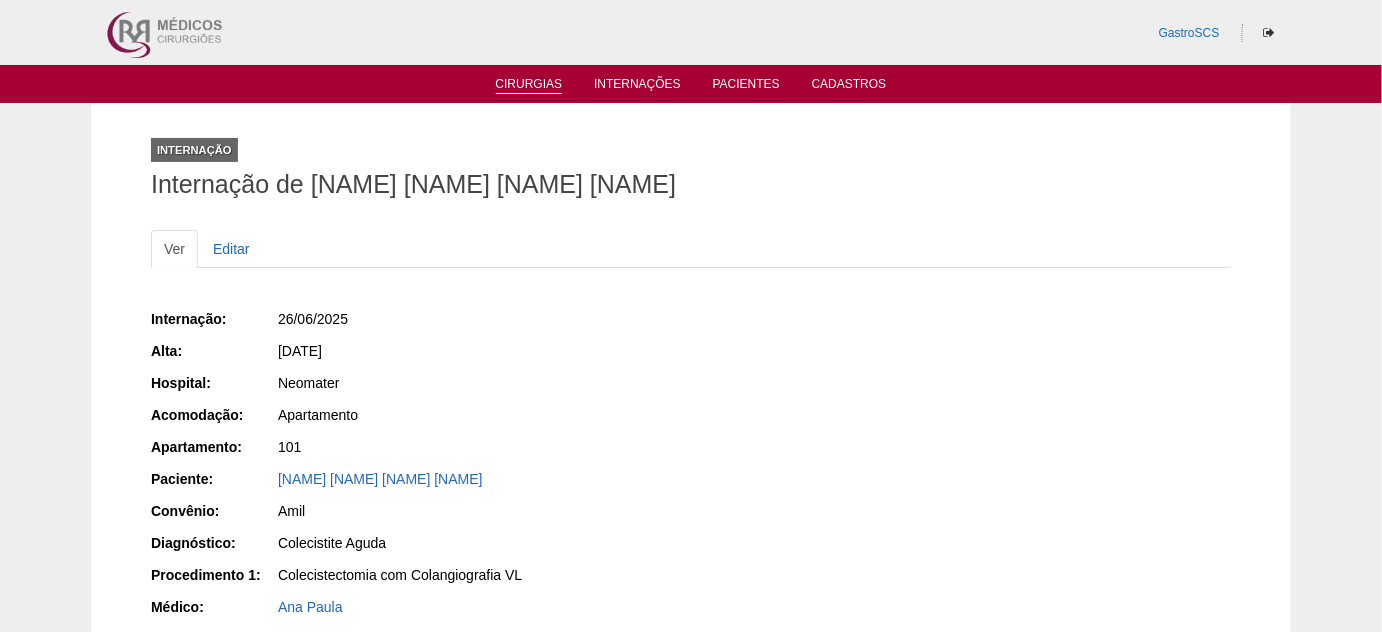 click on "Cirurgias" at bounding box center [529, 85] 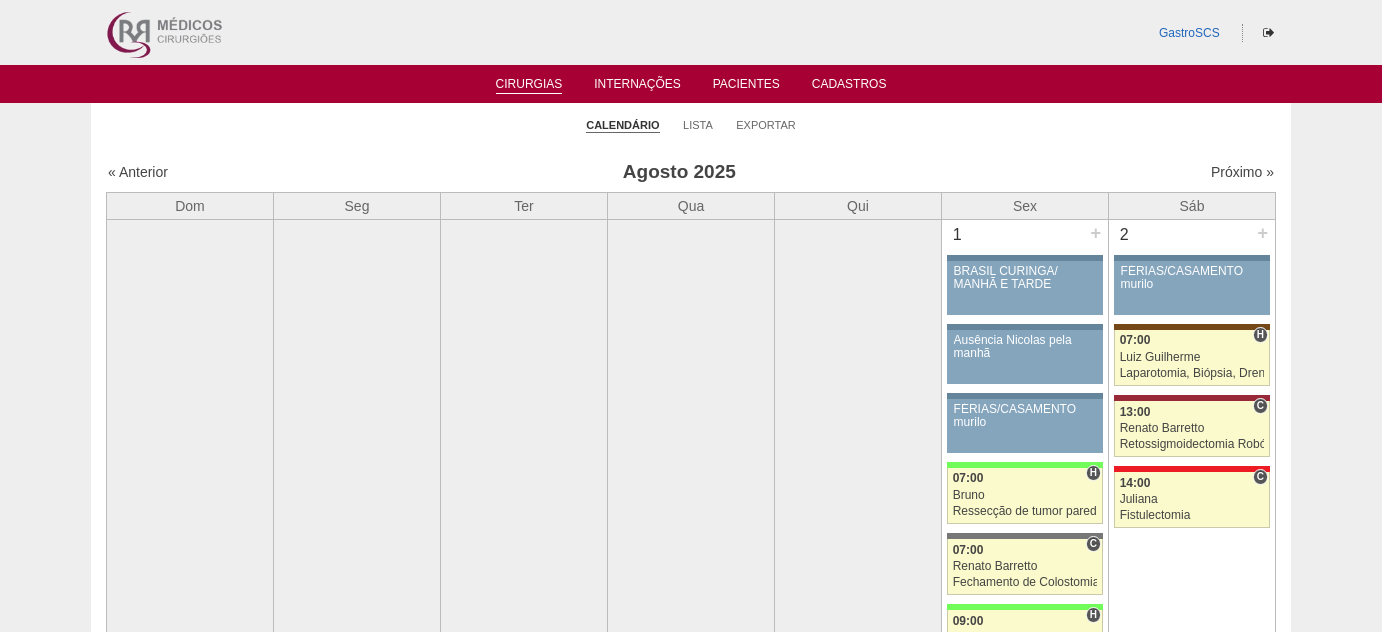 scroll, scrollTop: 0, scrollLeft: 0, axis: both 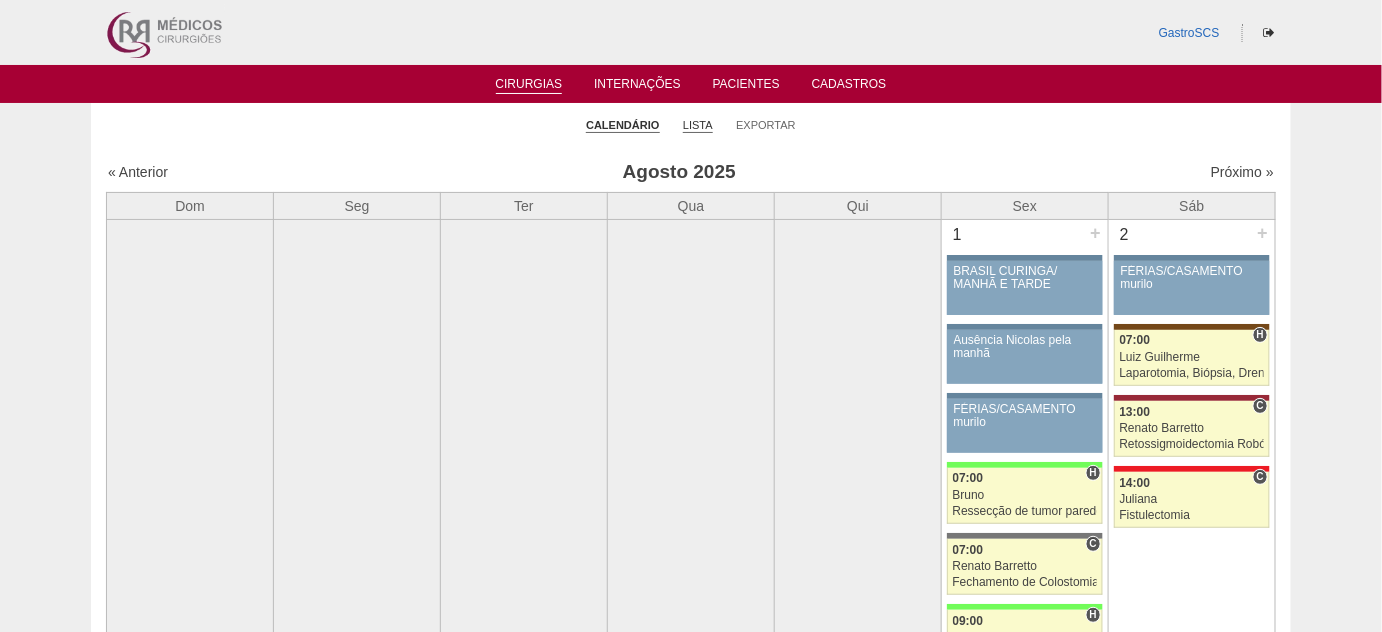 click on "Lista" at bounding box center (698, 125) 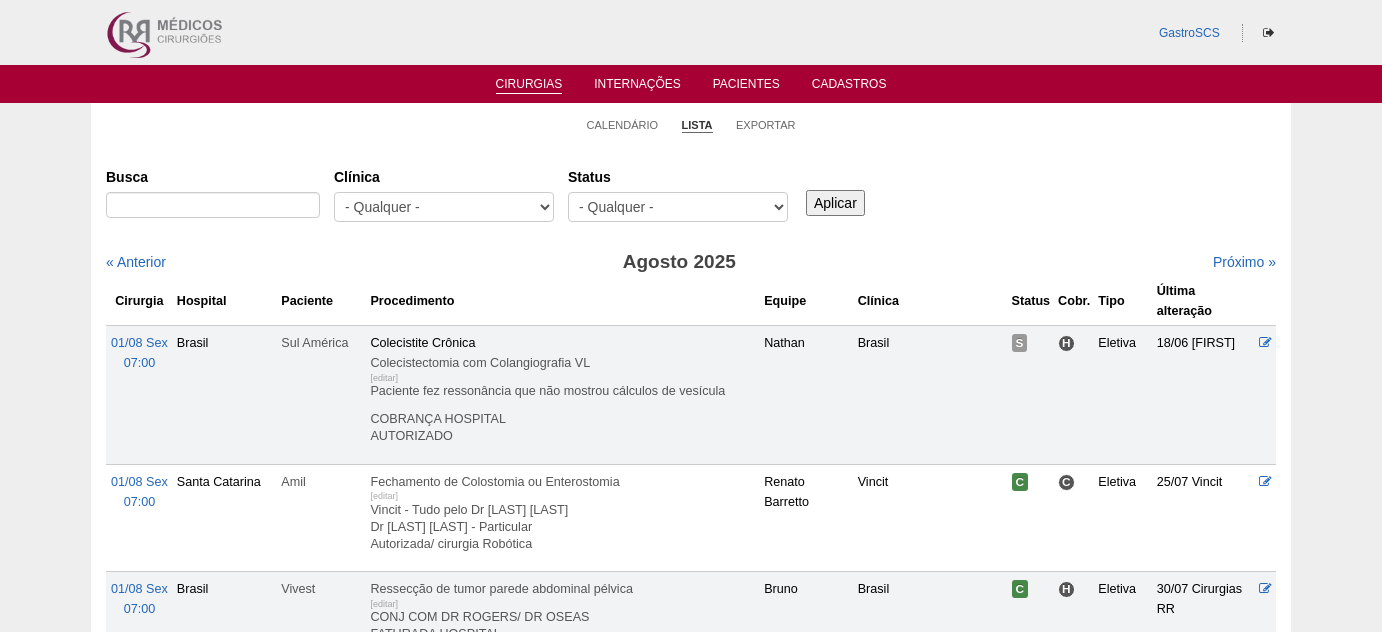 scroll, scrollTop: 0, scrollLeft: 0, axis: both 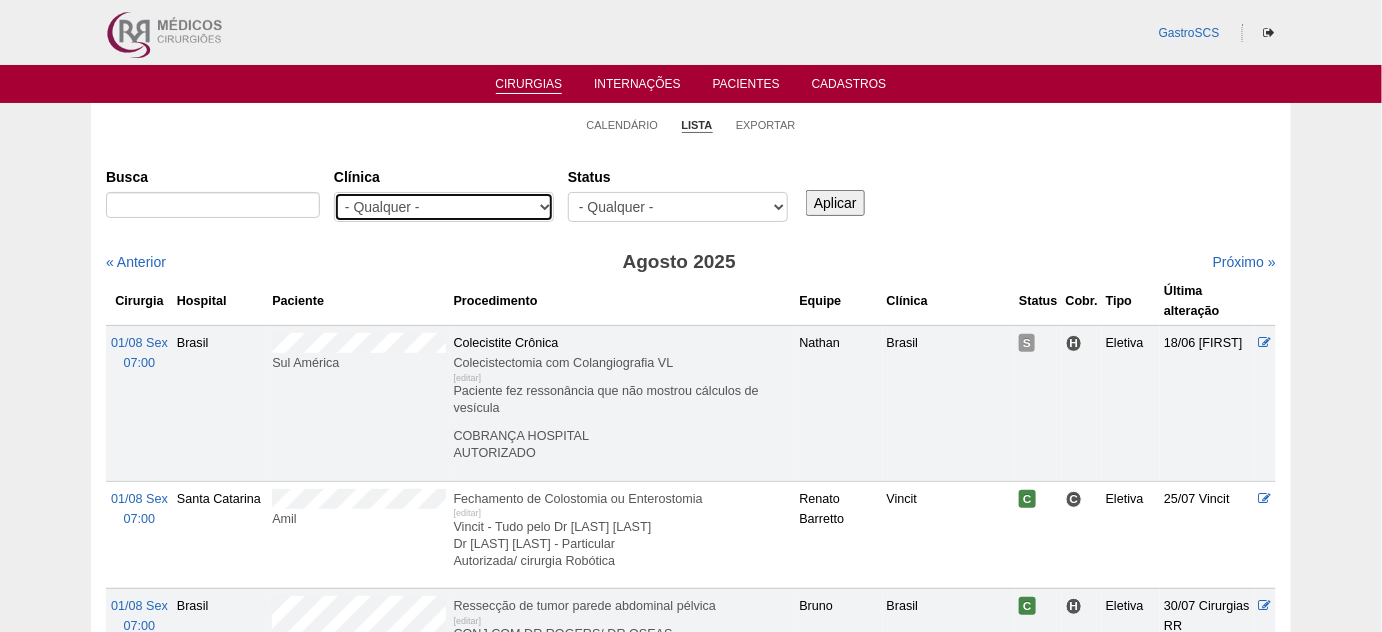 click on "- Qualquer - 6R Alphaville Assunção Bartira Brasil Christovão da Gama Cruz Azul Ifor Neomater RR Médicos - Santo André RR Médicos - São Bernardo do Campo RR Médicos - São Caetano Santa Joana São Luiz SCS Vincit" at bounding box center [444, 207] 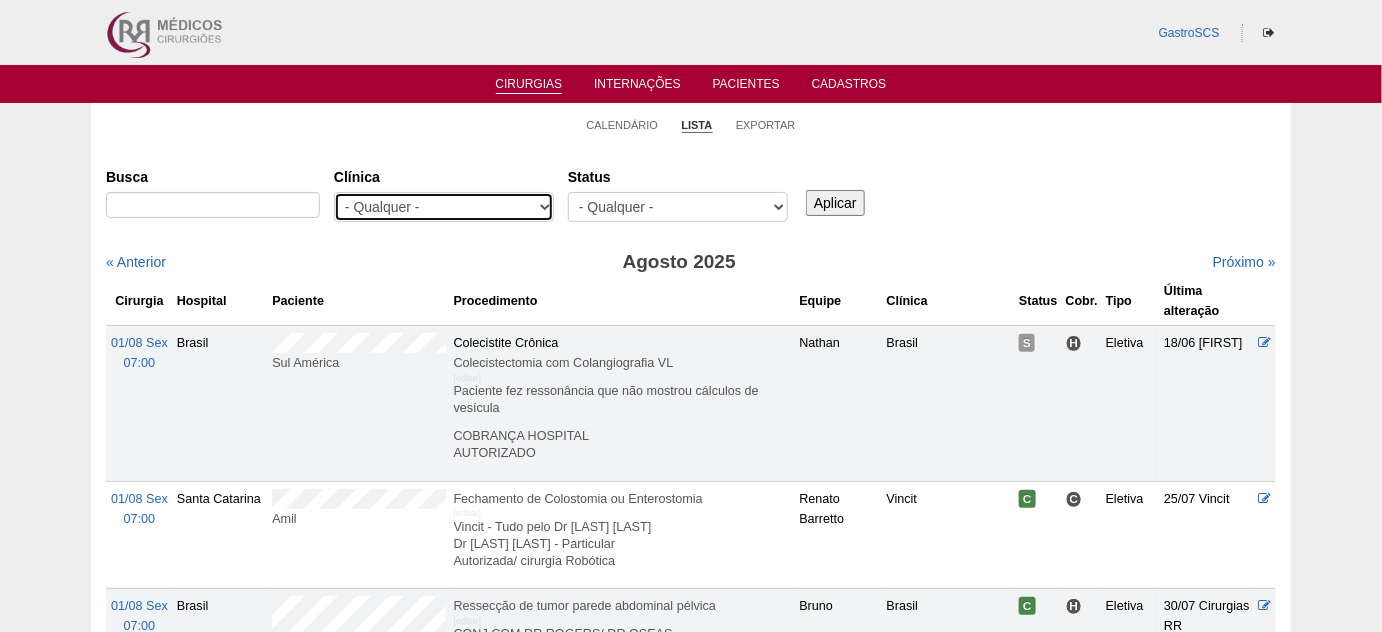 select on "22" 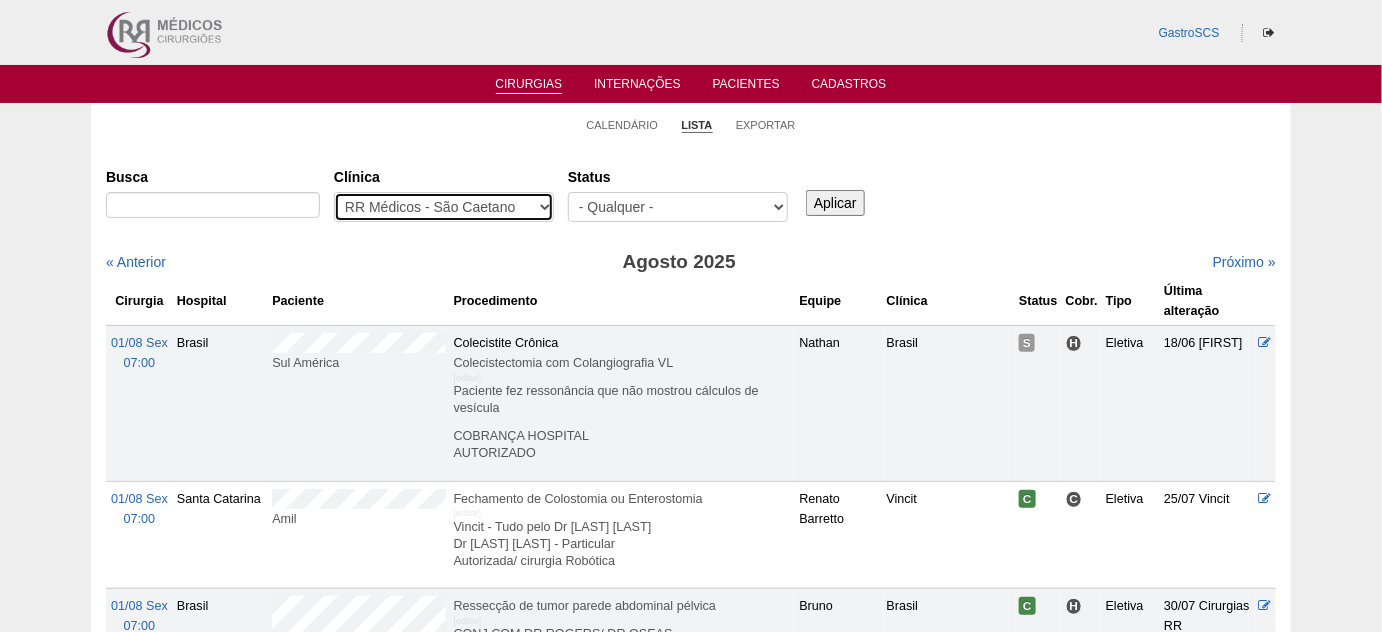 click on "- Qualquer - 6R Alphaville Assunção Bartira Brasil Christovão da Gama Cruz Azul Ifor Neomater RR Médicos - Santo André RR Médicos - São Bernardo do Campo RR Médicos - São Caetano Santa Joana São Luiz SCS Vincit" at bounding box center (444, 207) 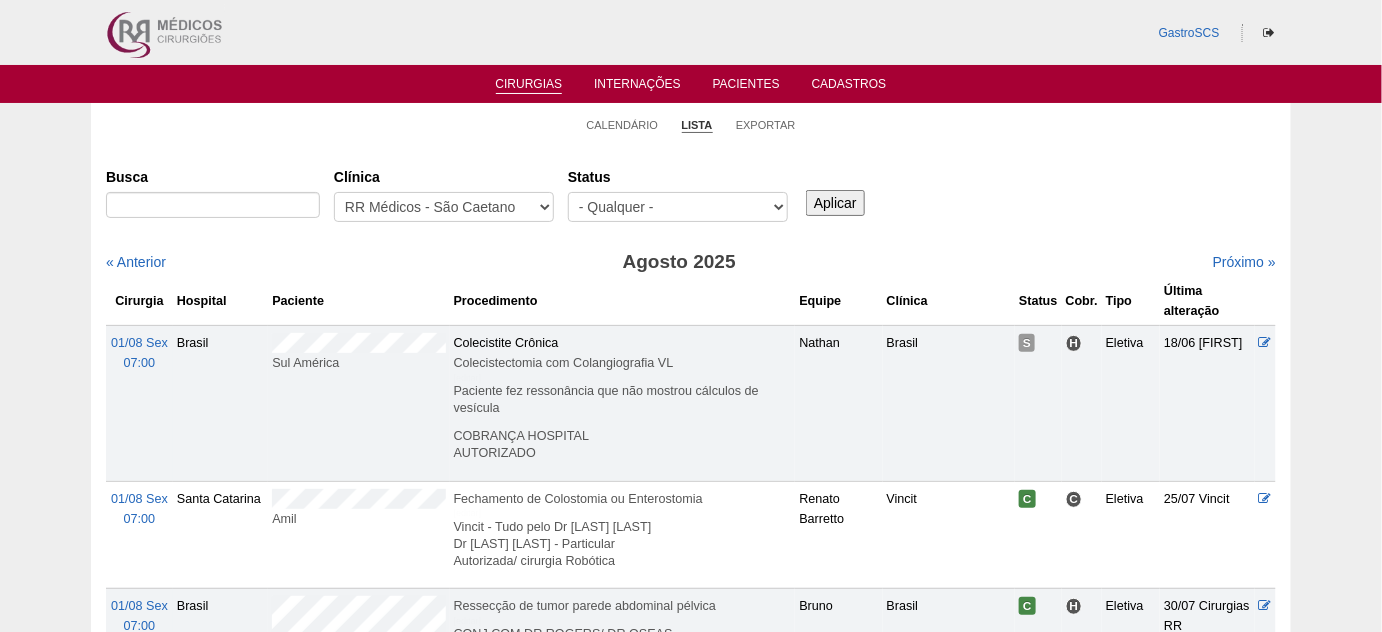 click on "Status
- Qualquer - Reservada Confirmada Suspensa Cancelada" at bounding box center [685, 196] 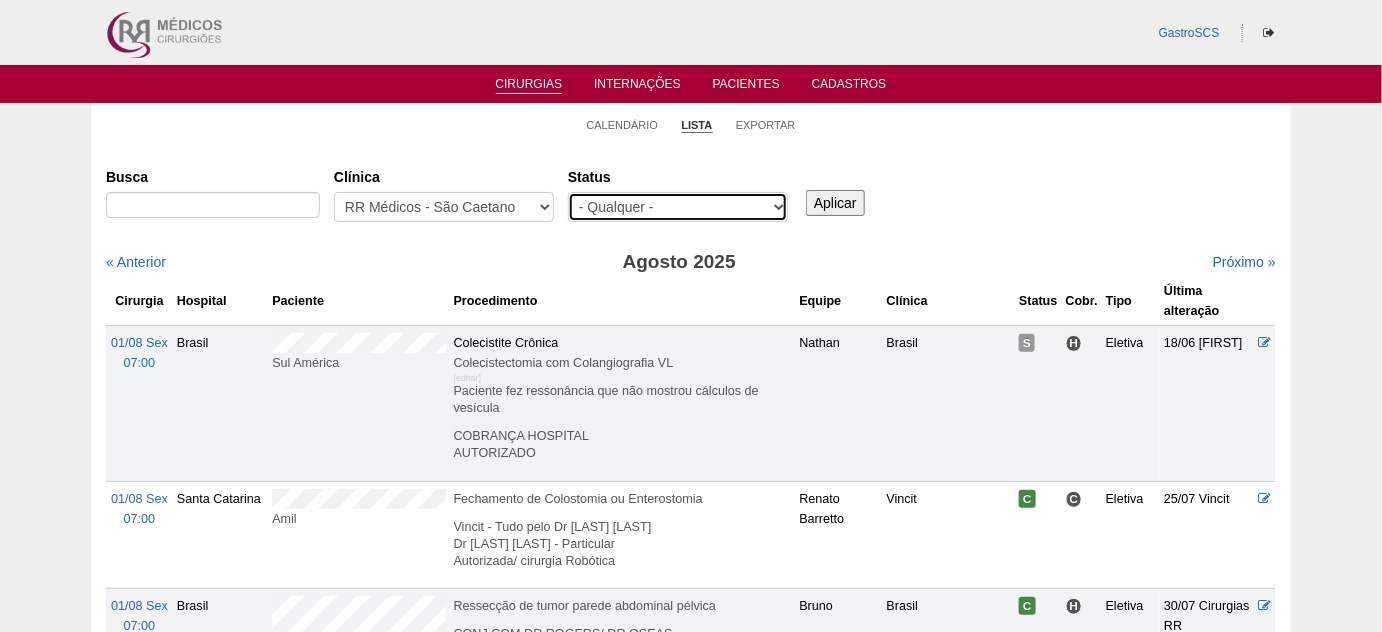 click on "- Qualquer - Reservada Confirmada Suspensa Cancelada" at bounding box center [678, 207] 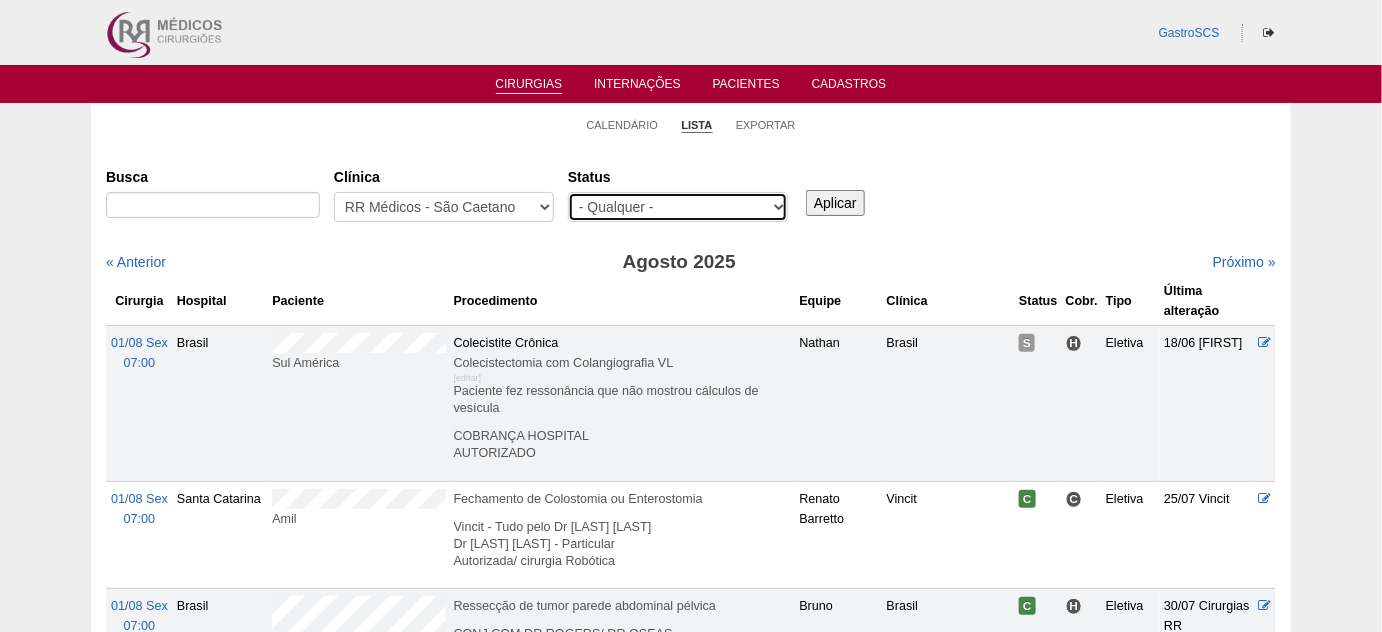 select on "conf" 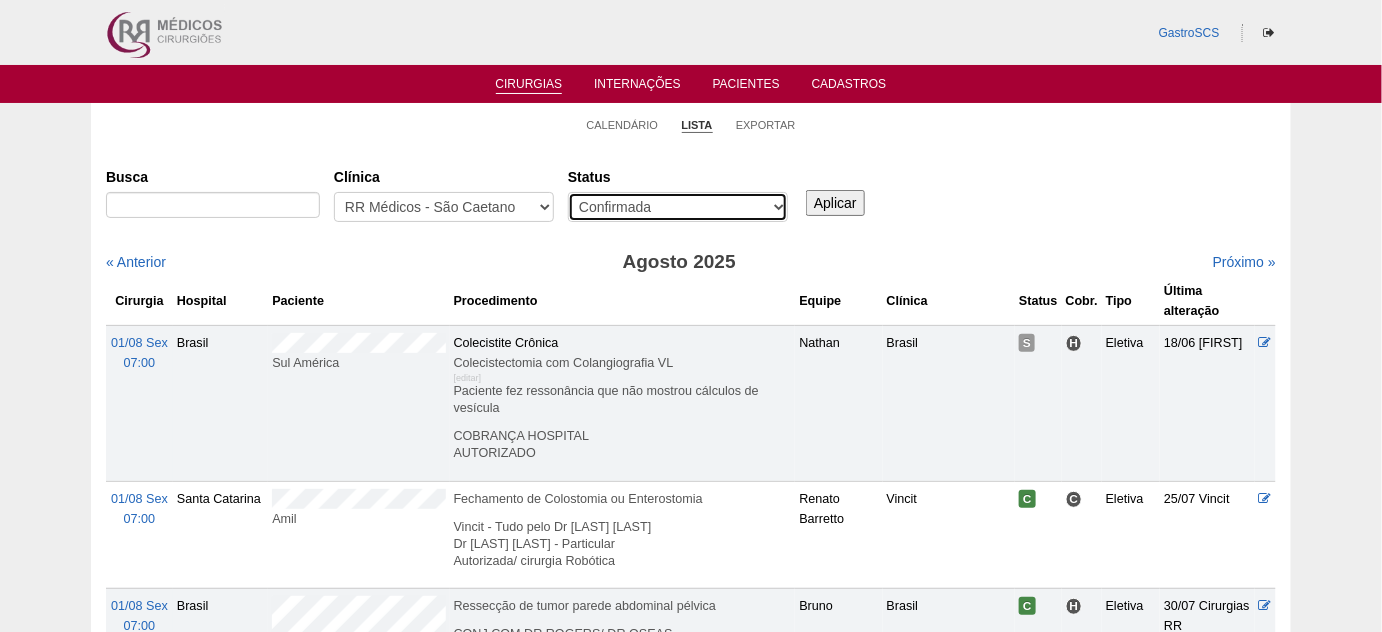 click on "- Qualquer - Reservada Confirmada Suspensa Cancelada" at bounding box center (678, 207) 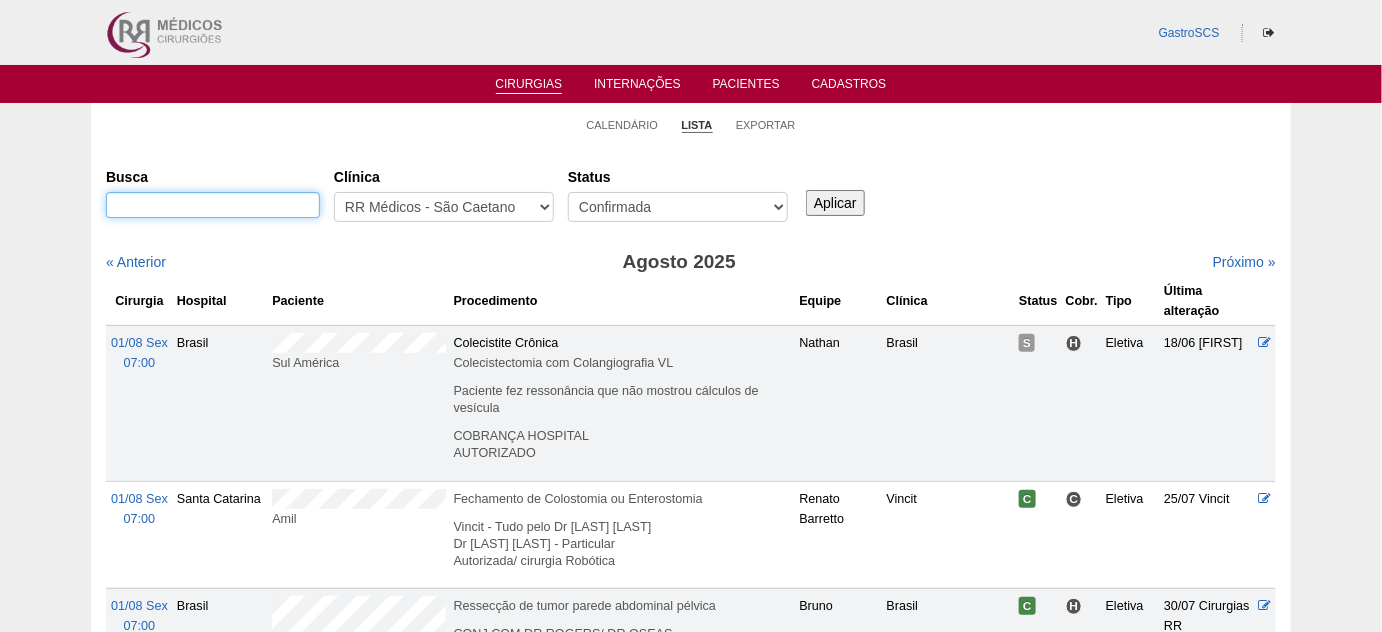 click on "Busca" at bounding box center (213, 205) 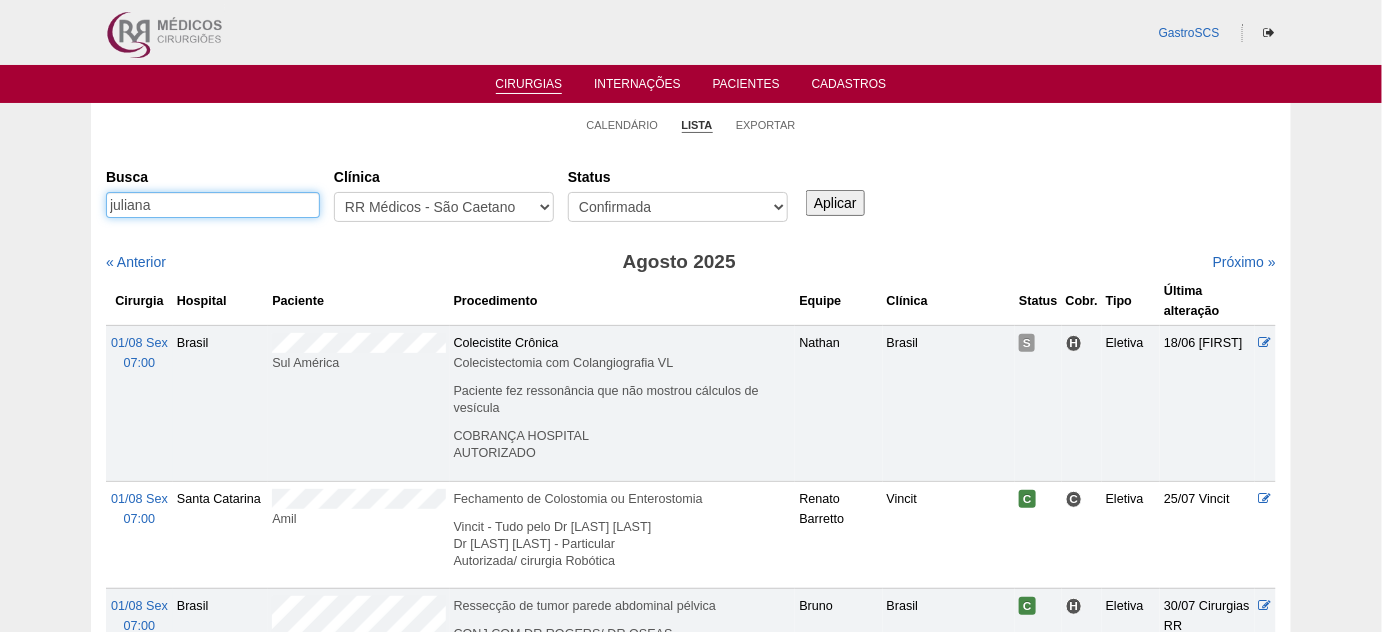 type on "juliana" 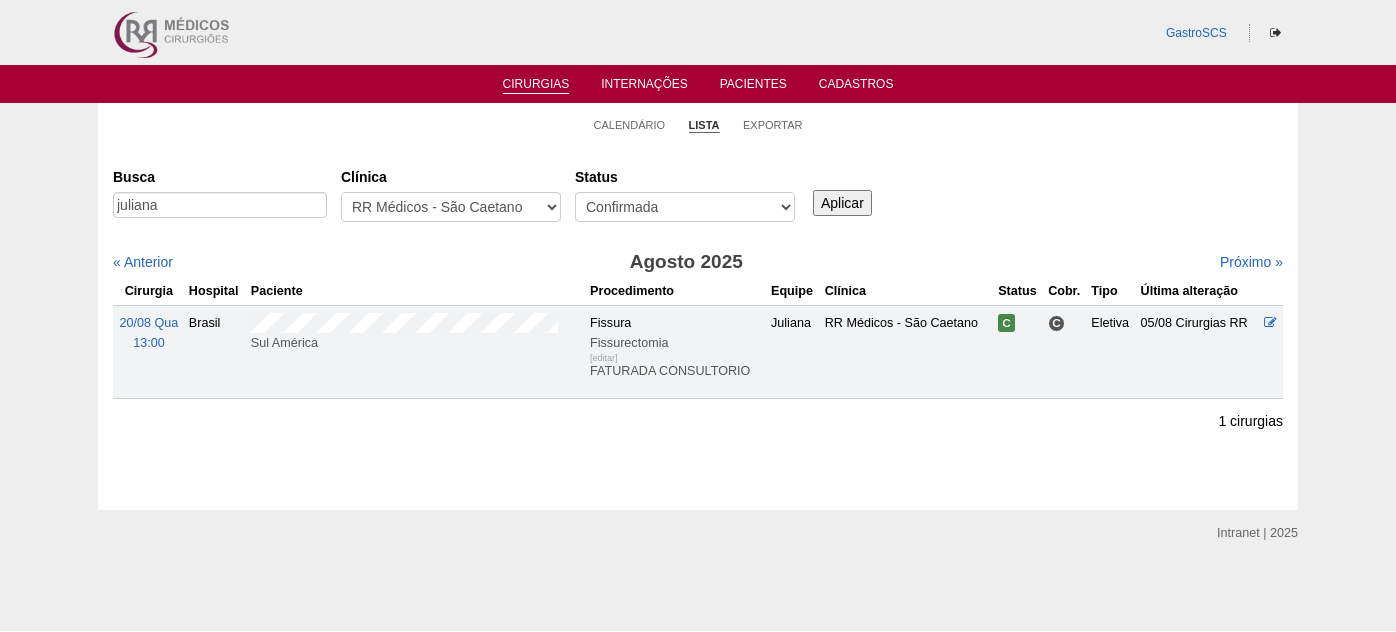 scroll, scrollTop: 0, scrollLeft: 0, axis: both 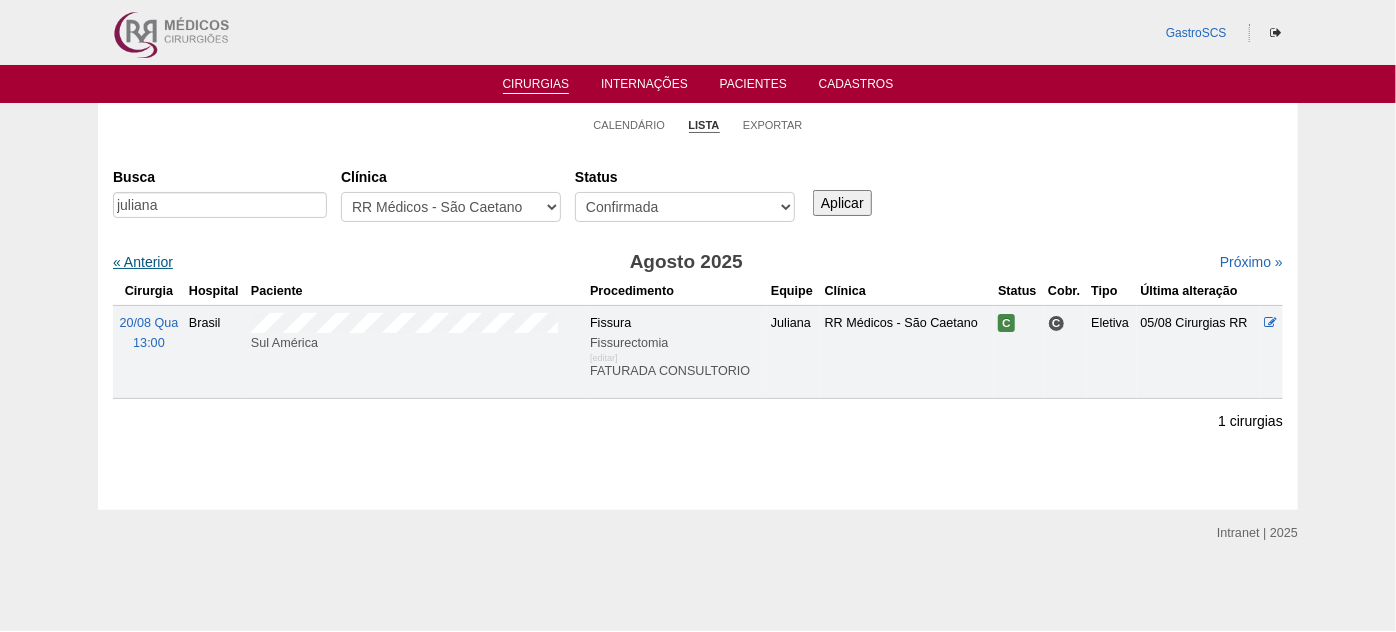 click on "« Anterior" at bounding box center [143, 262] 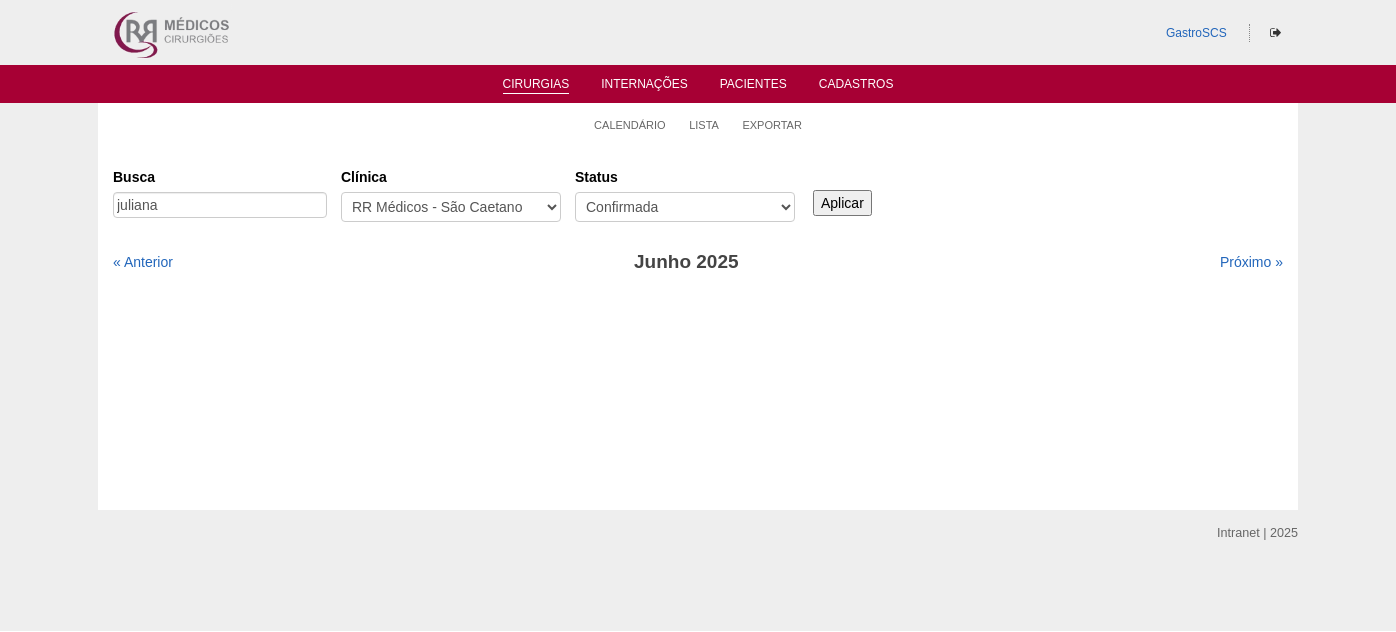 scroll, scrollTop: 0, scrollLeft: 0, axis: both 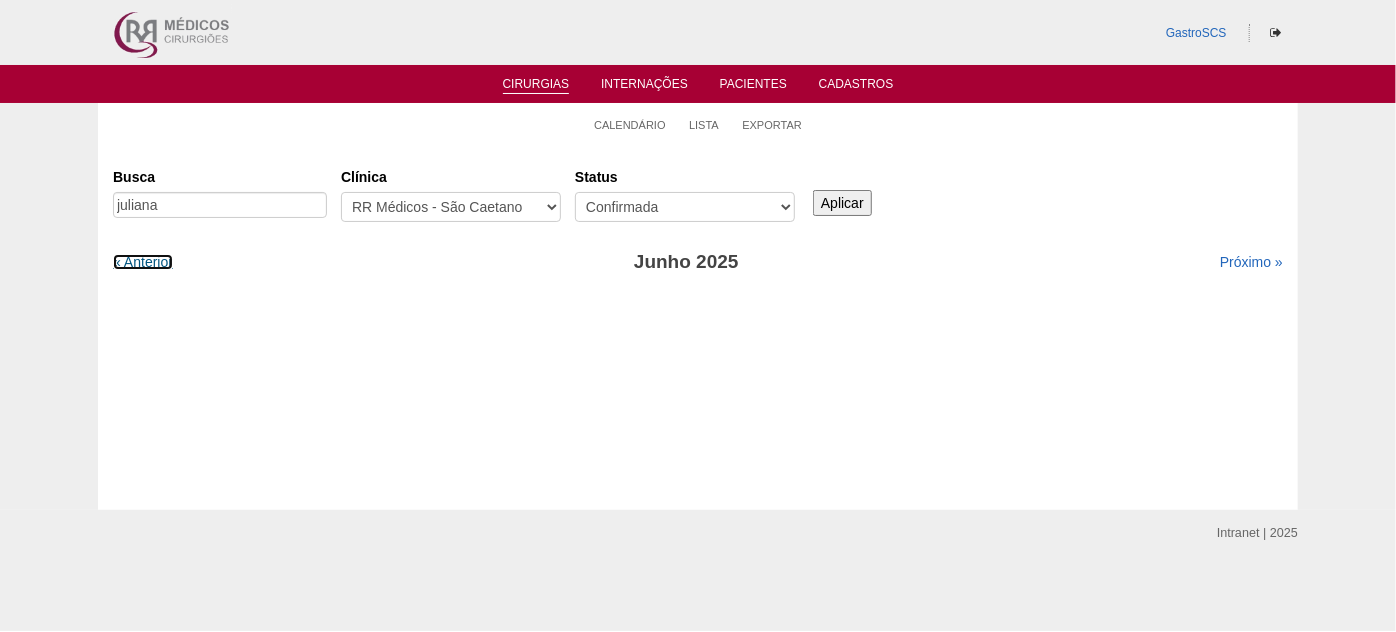 click on "« Anterior" at bounding box center [143, 262] 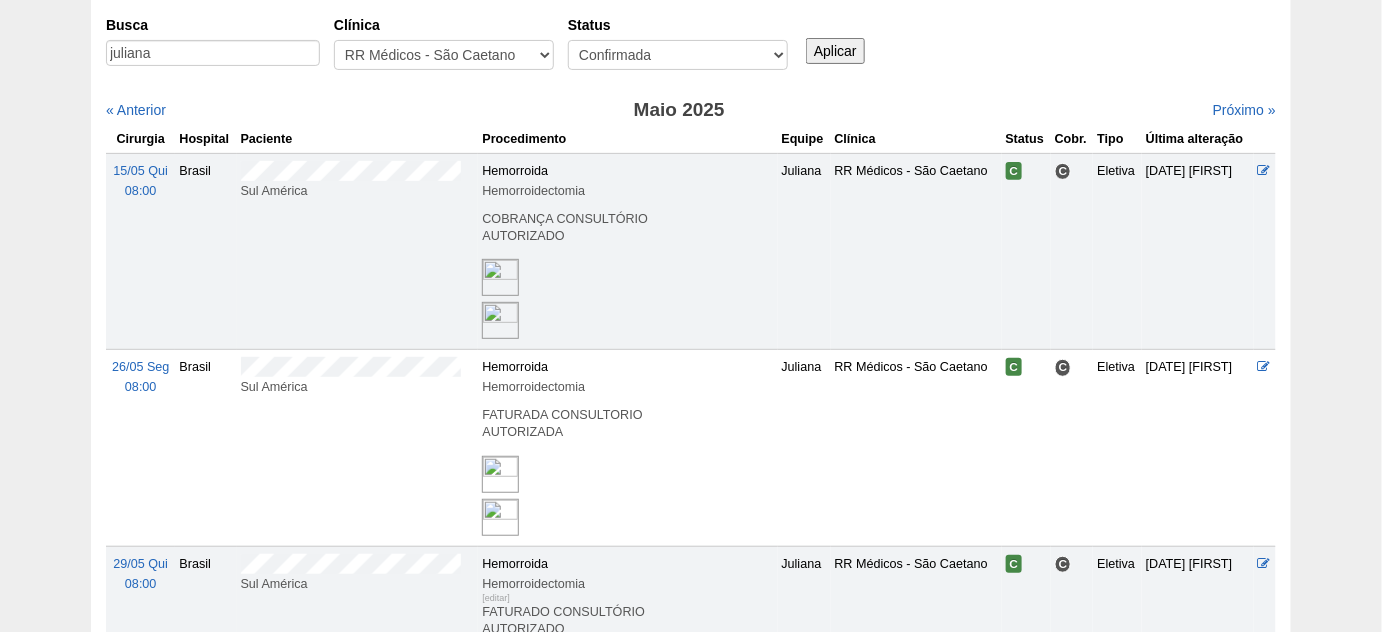 scroll, scrollTop: 143, scrollLeft: 0, axis: vertical 